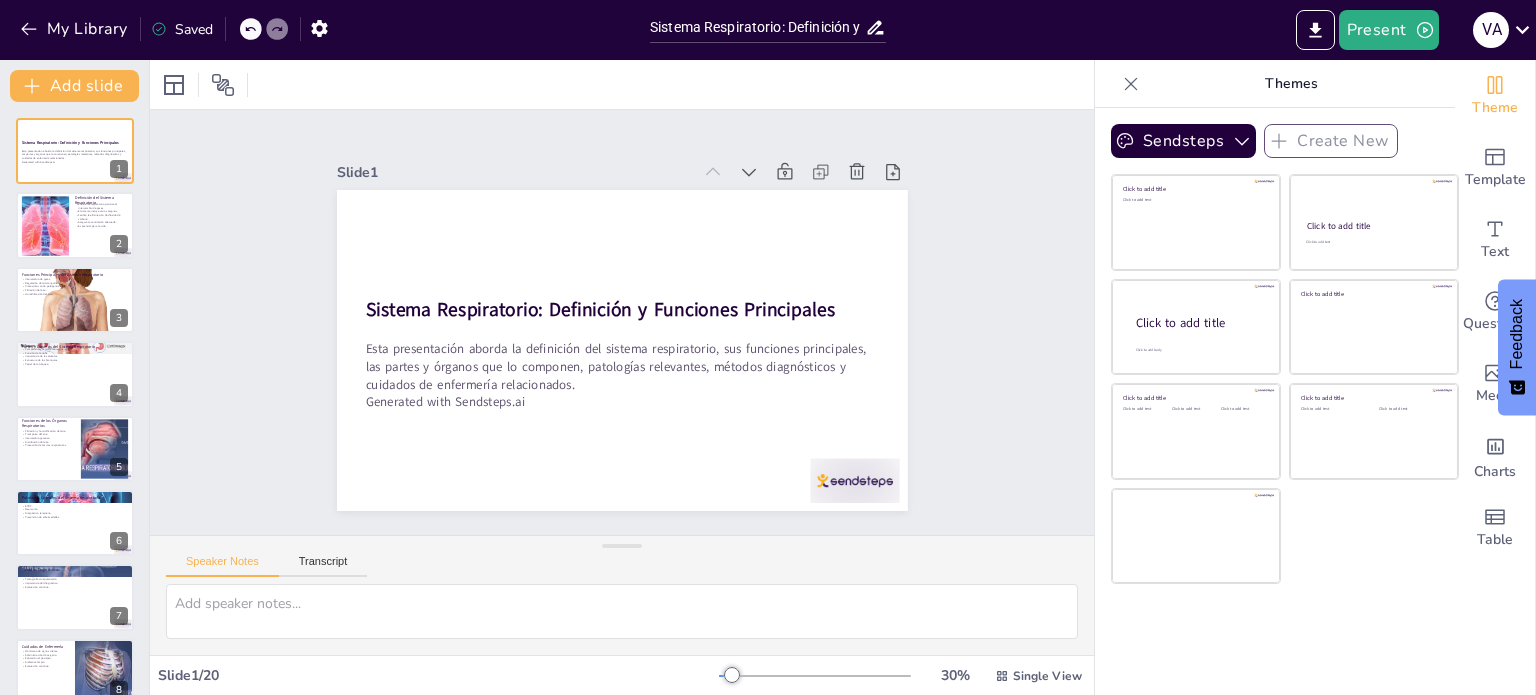 scroll, scrollTop: 0, scrollLeft: 0, axis: both 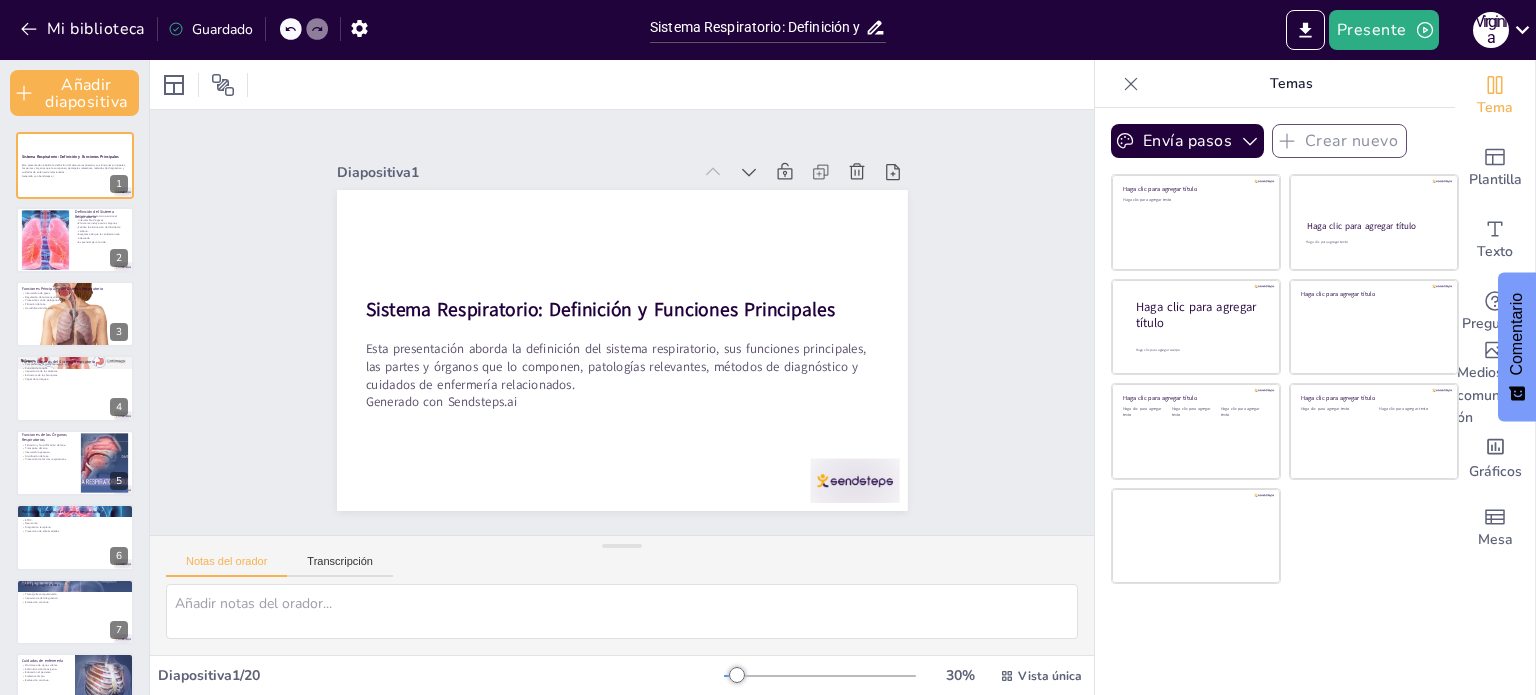 checkbox on "true" 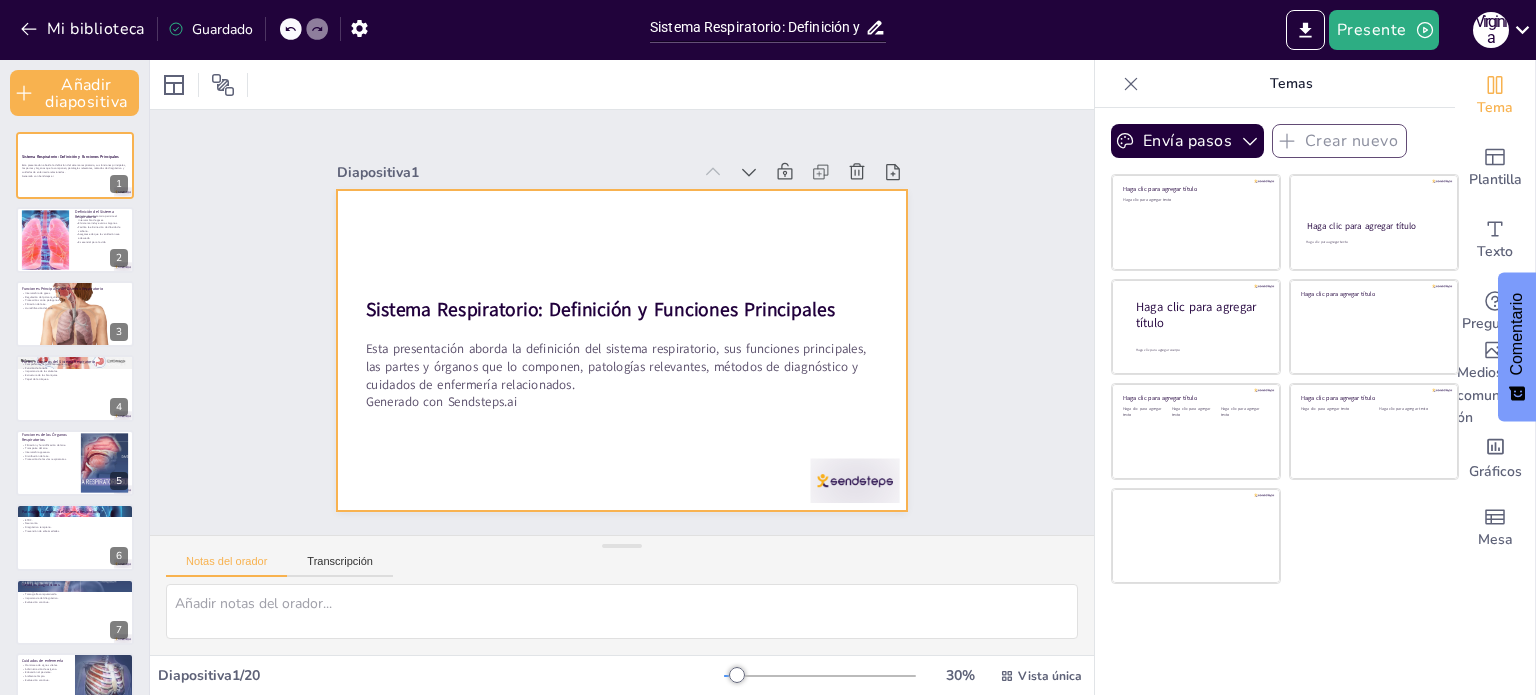 checkbox on "true" 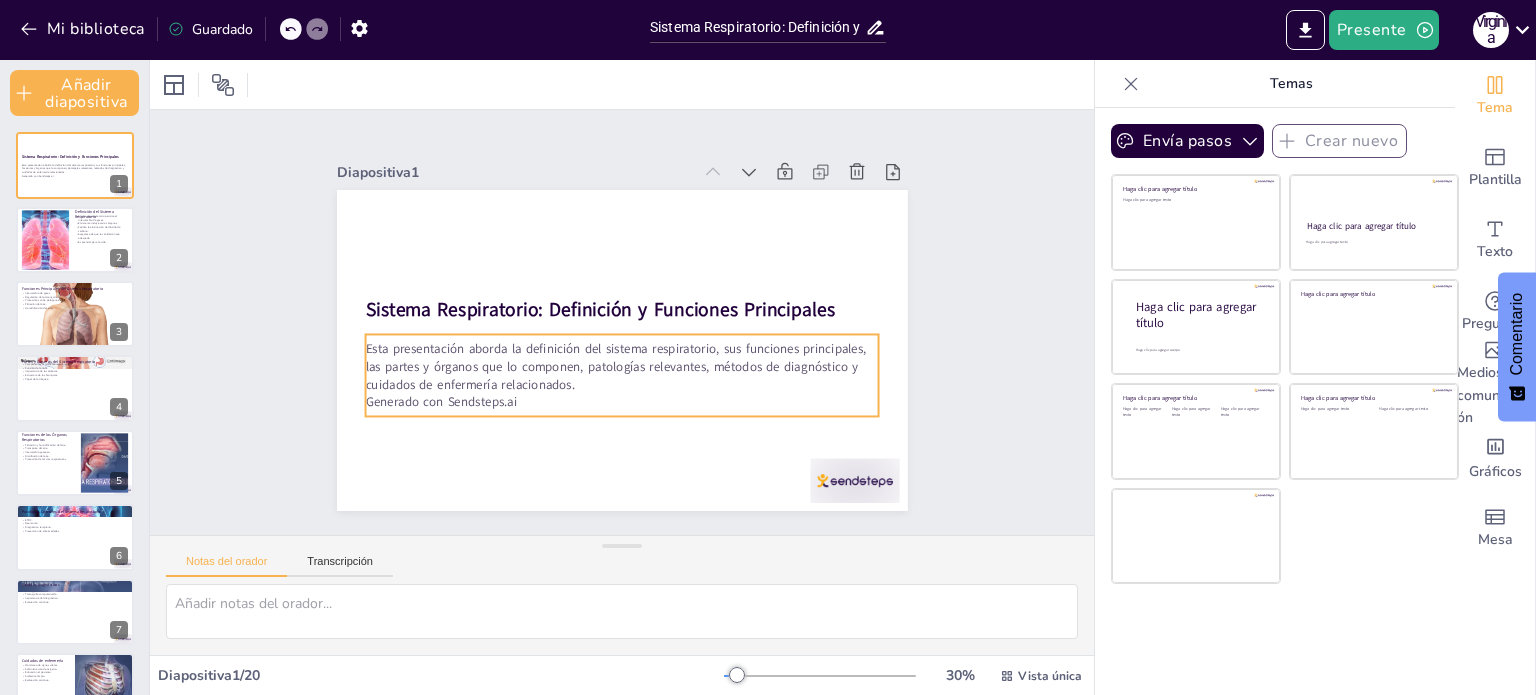 checkbox on "true" 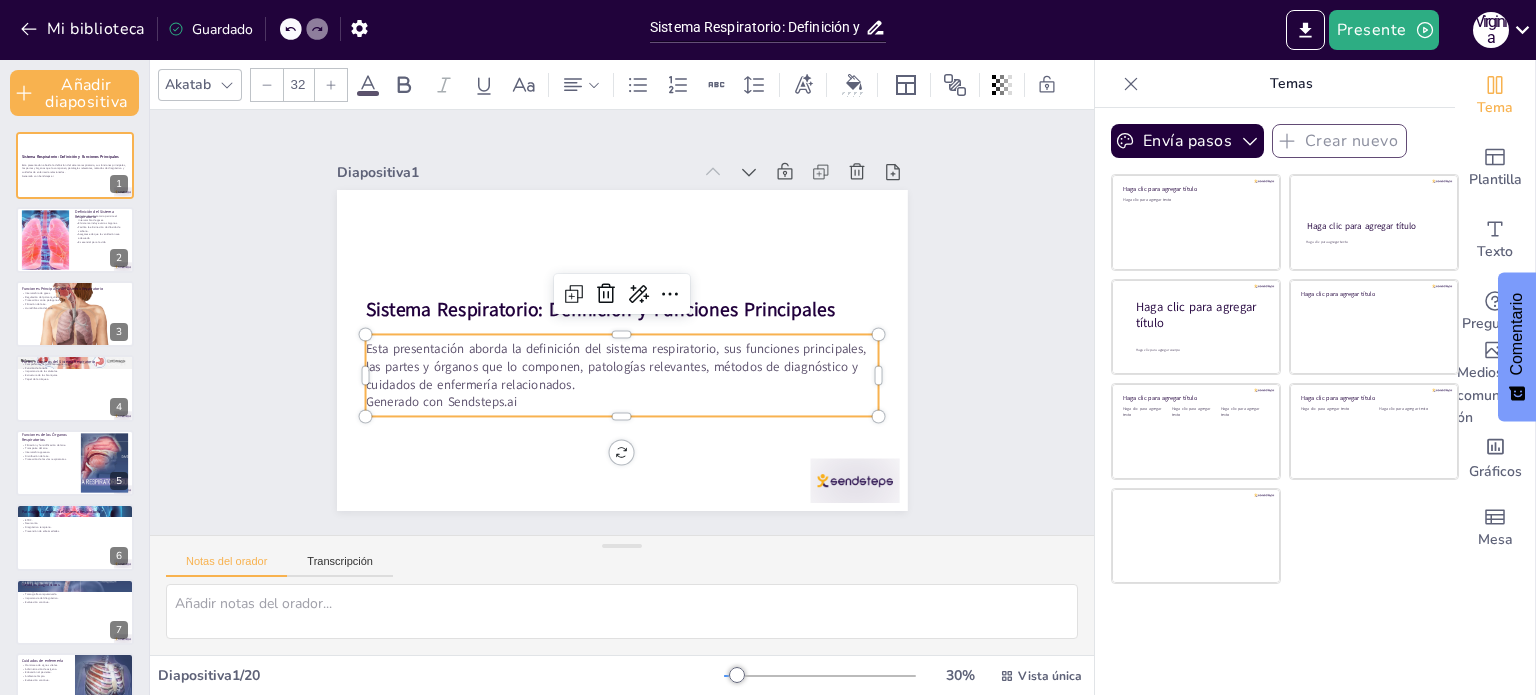 checkbox on "true" 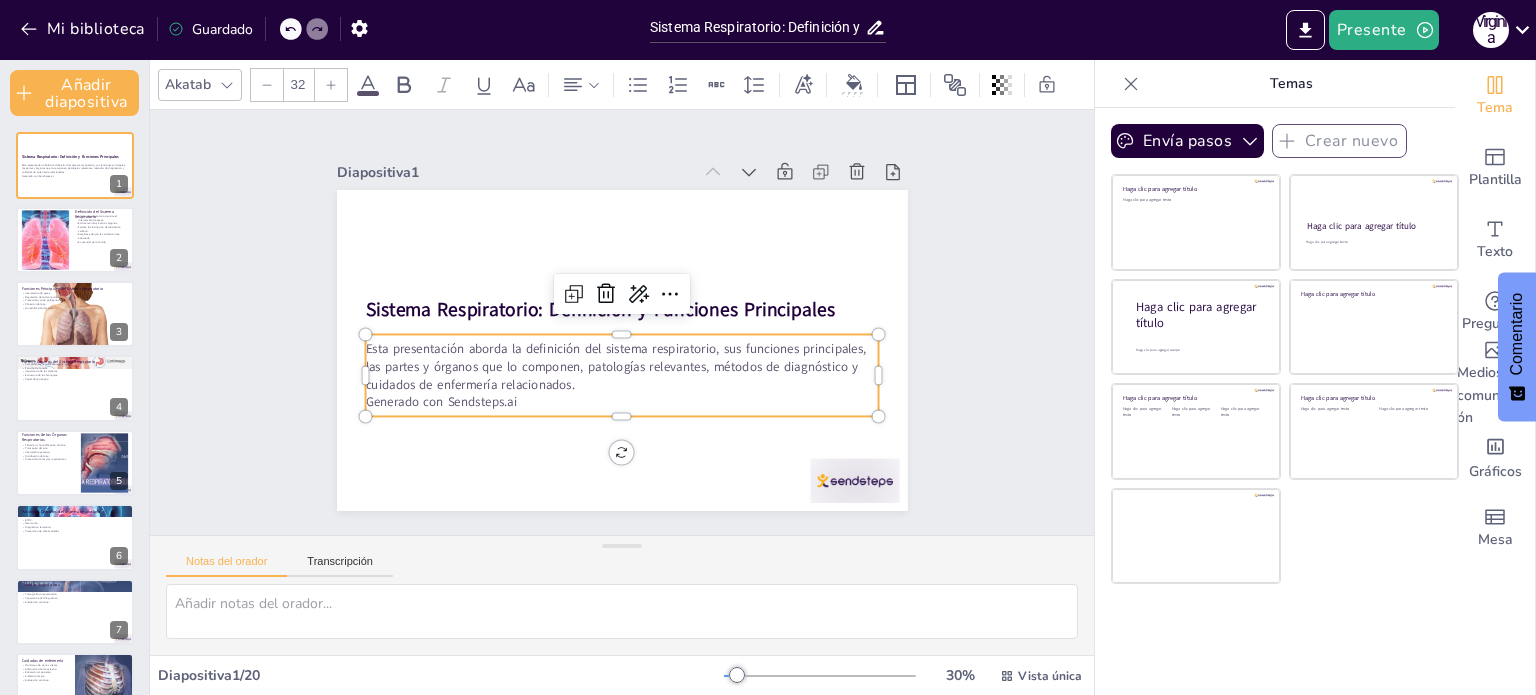 checkbox on "true" 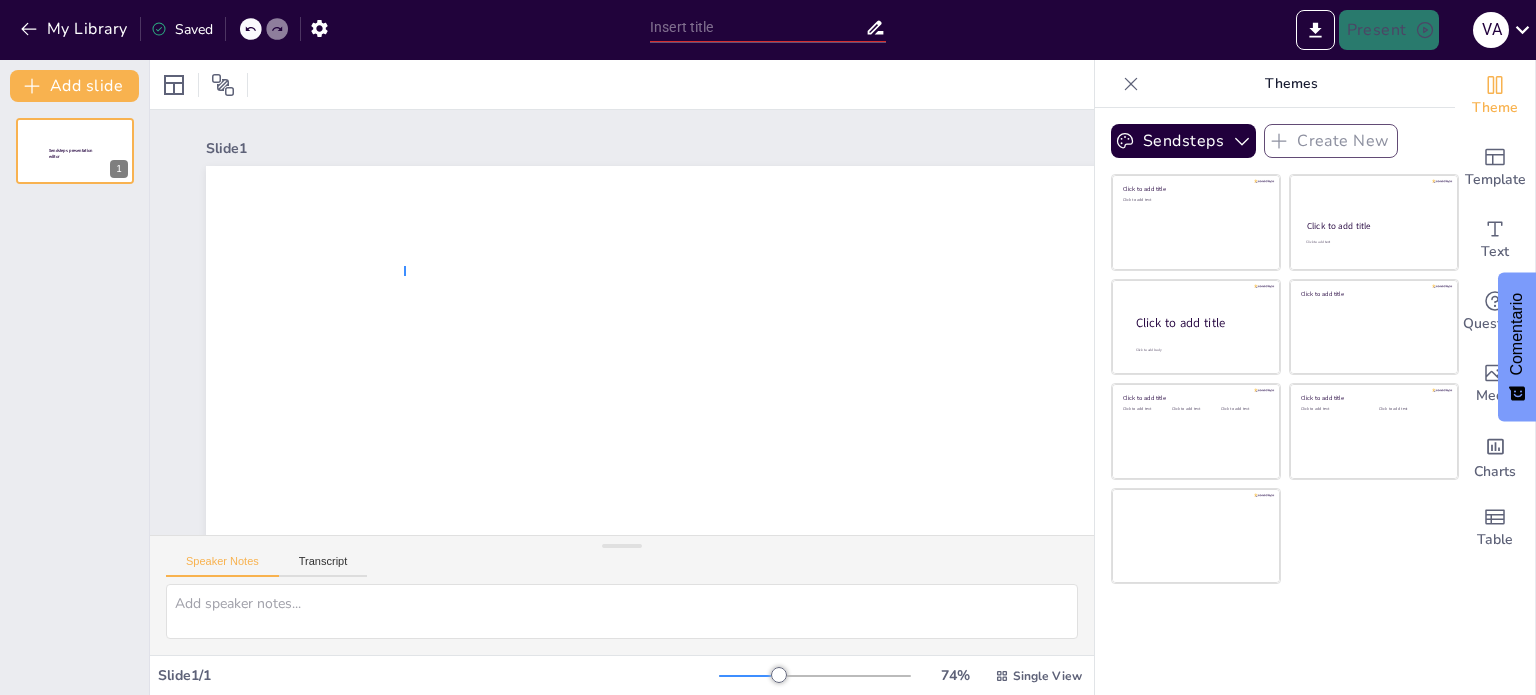 click on "Sendsteps presentation editor" at bounding box center [911, 563] 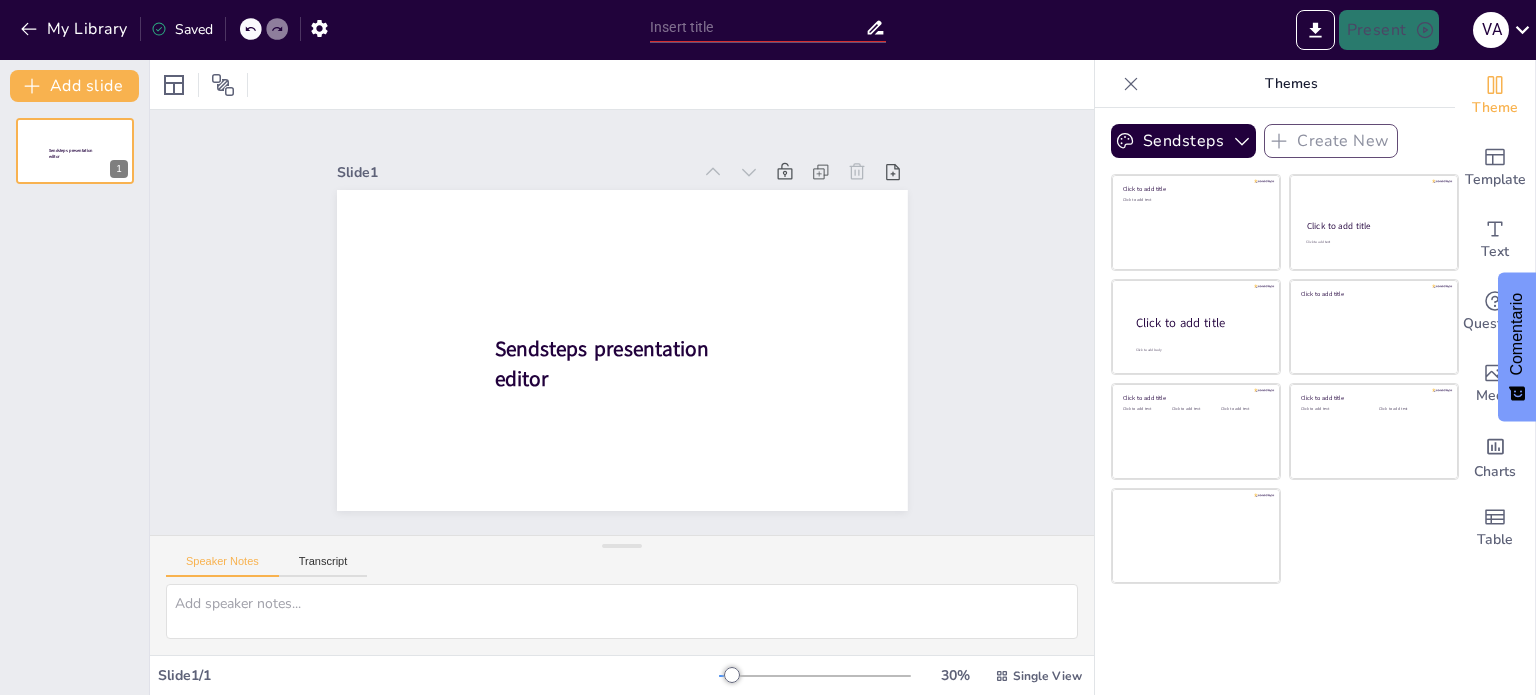 scroll, scrollTop: 0, scrollLeft: 0, axis: both 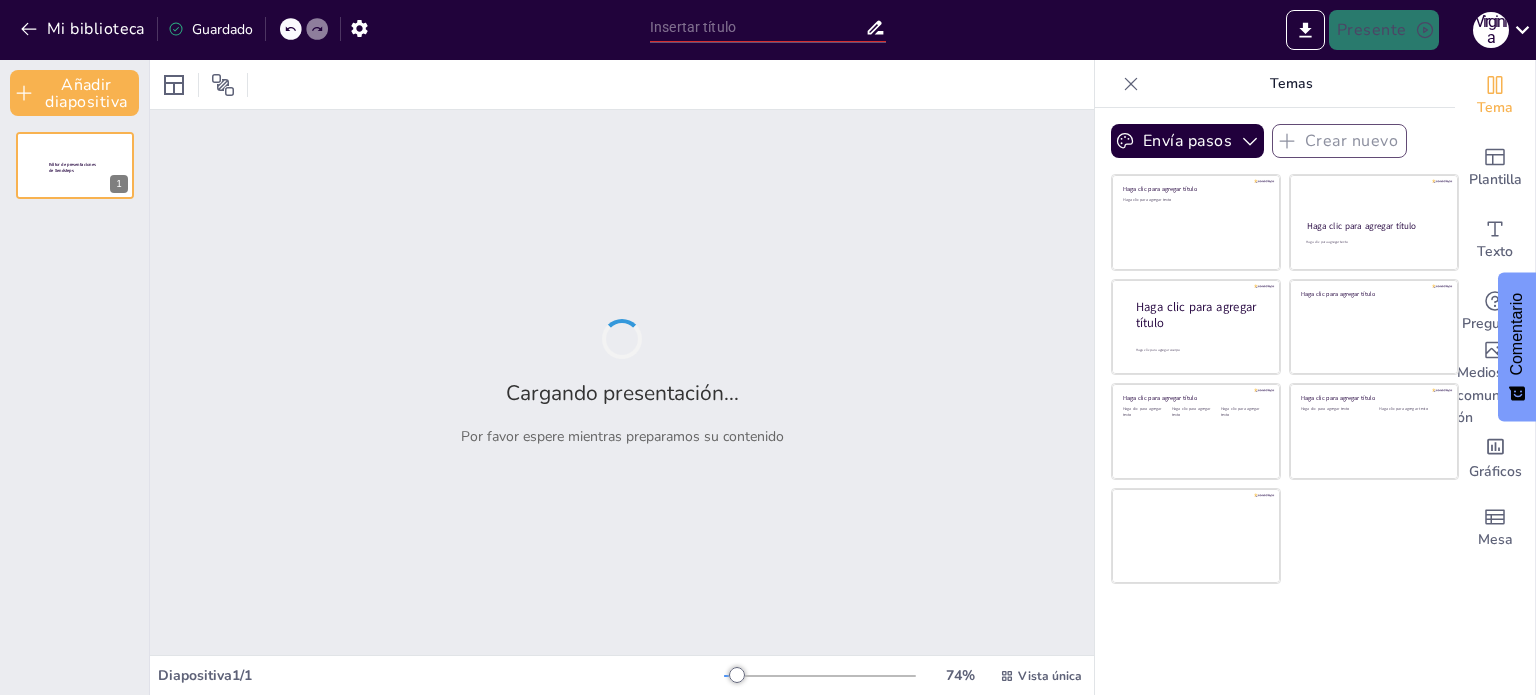 type on "Sistema Respiratorio: Definición y Funciones Principales" 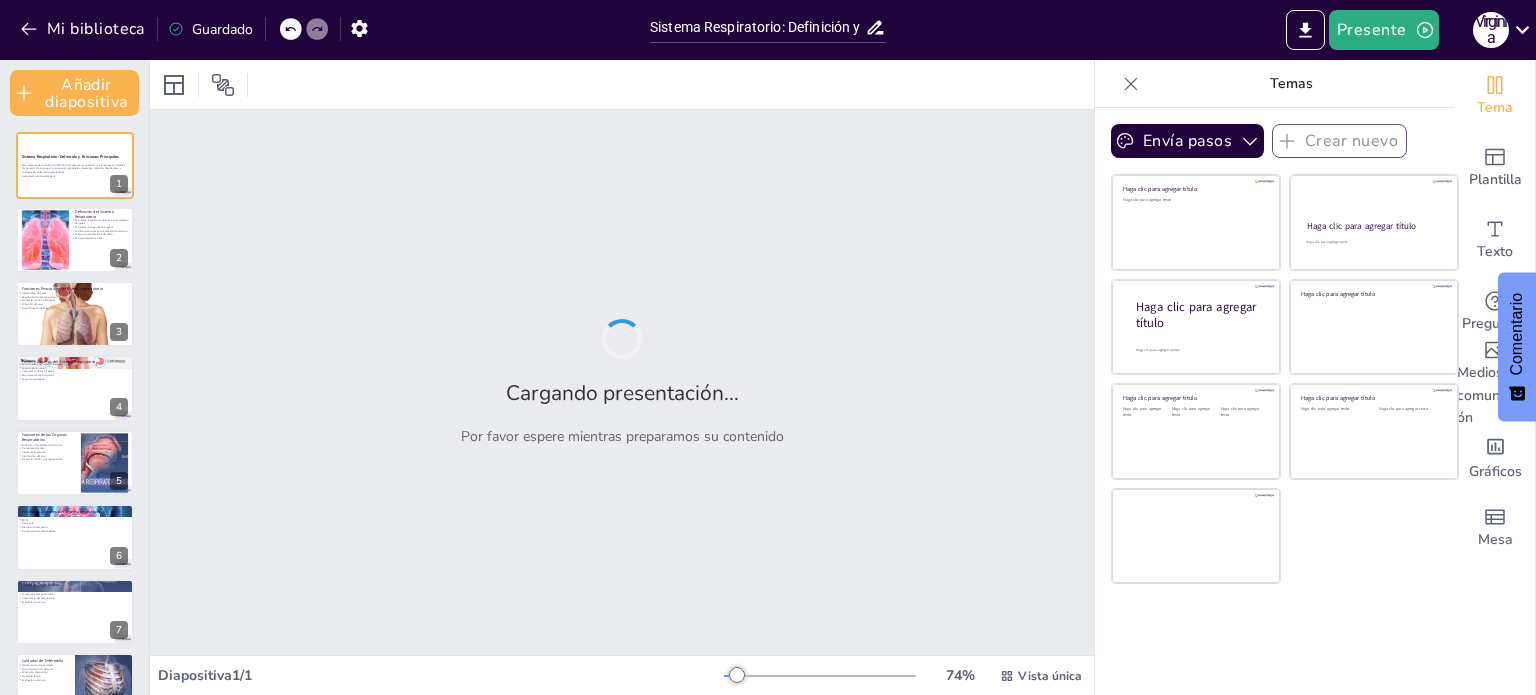 checkbox on "true" 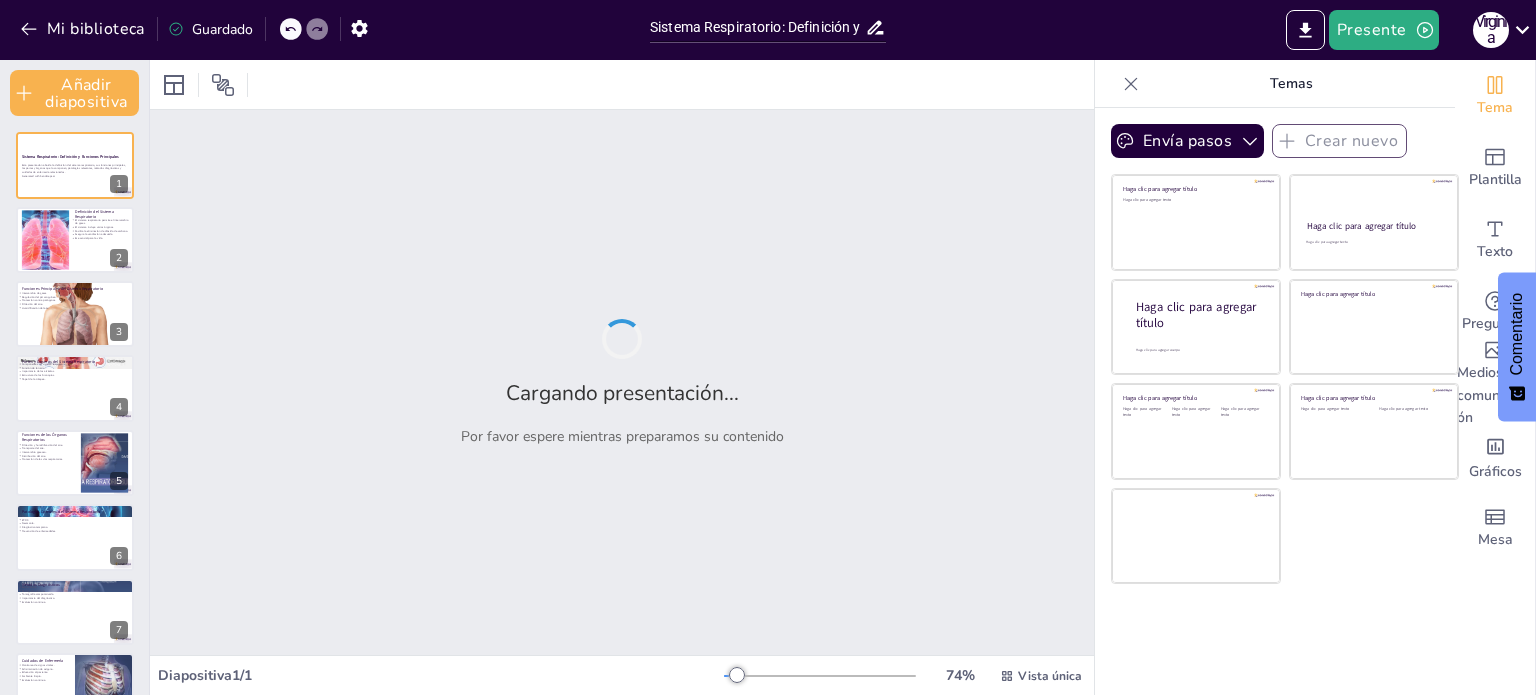 checkbox on "true" 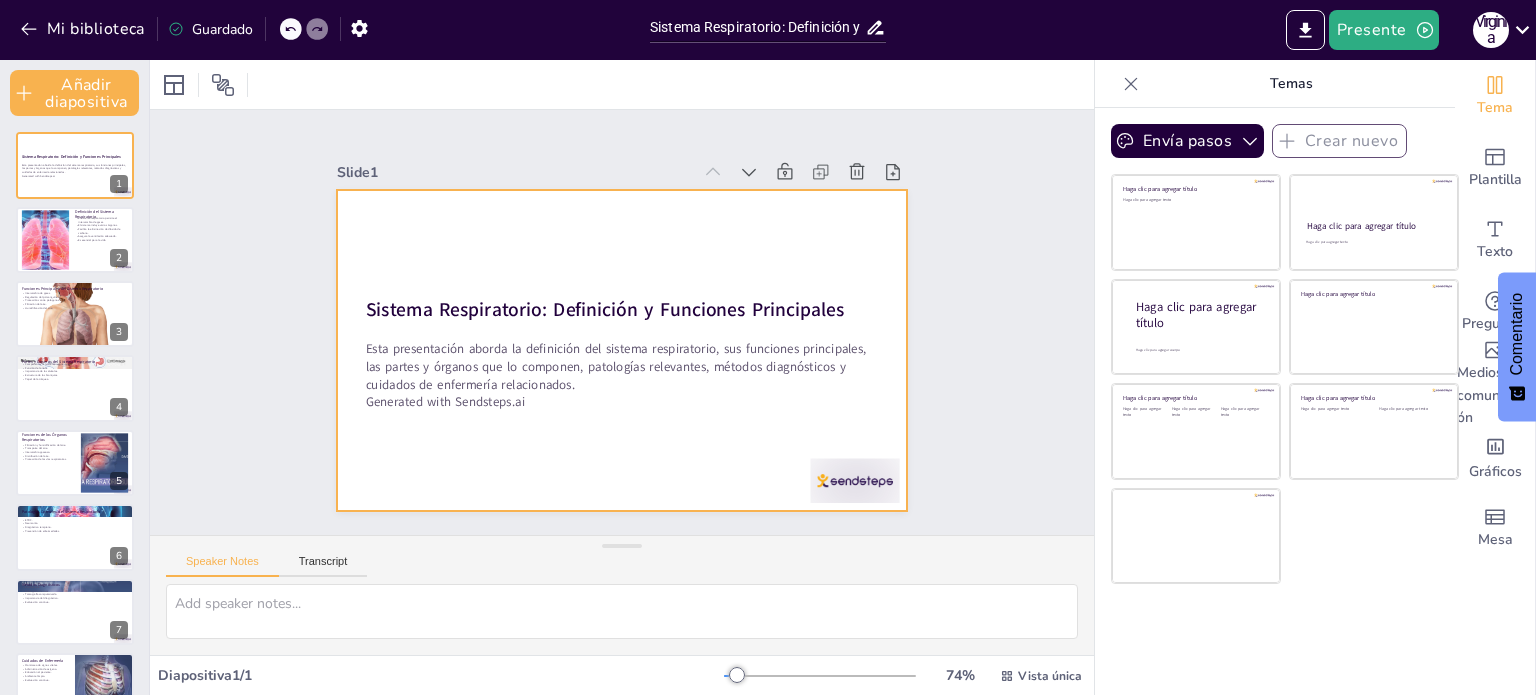 checkbox on "true" 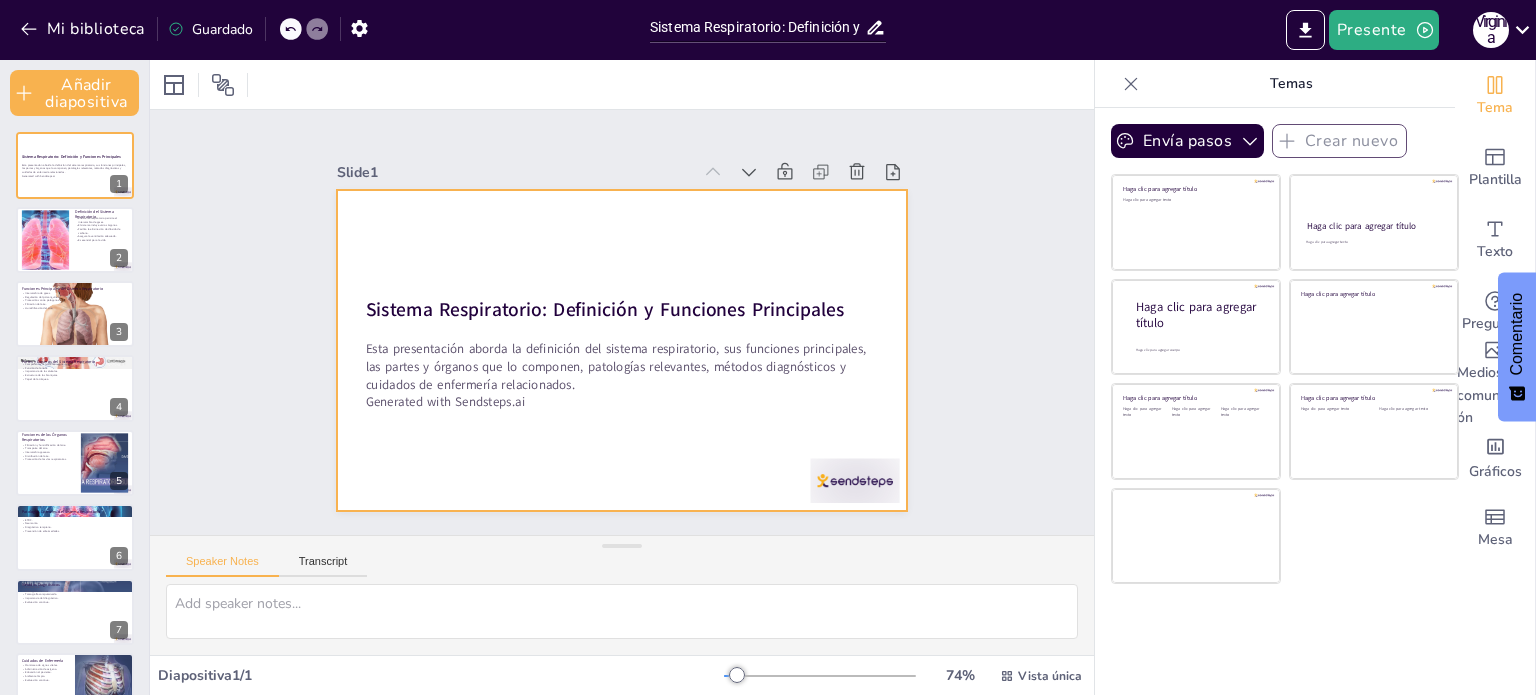 checkbox on "true" 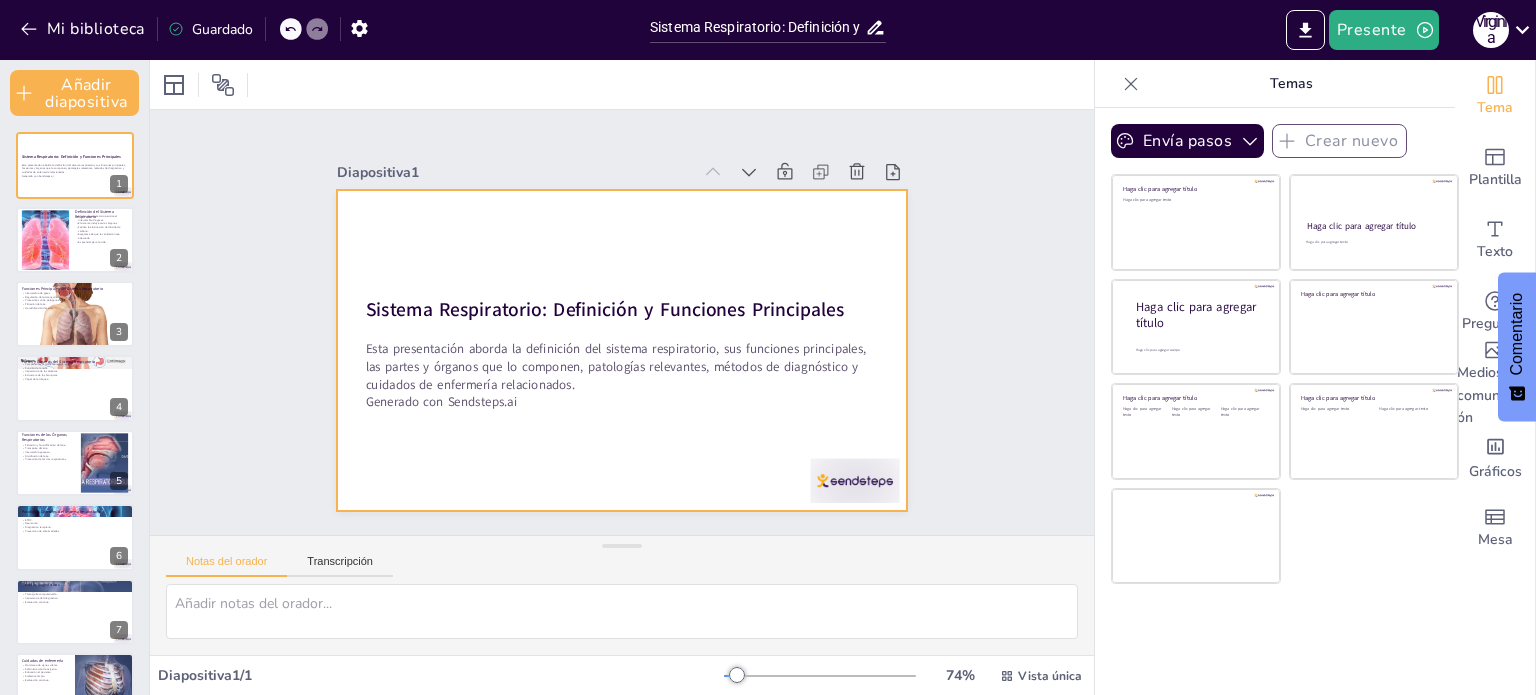 checkbox on "true" 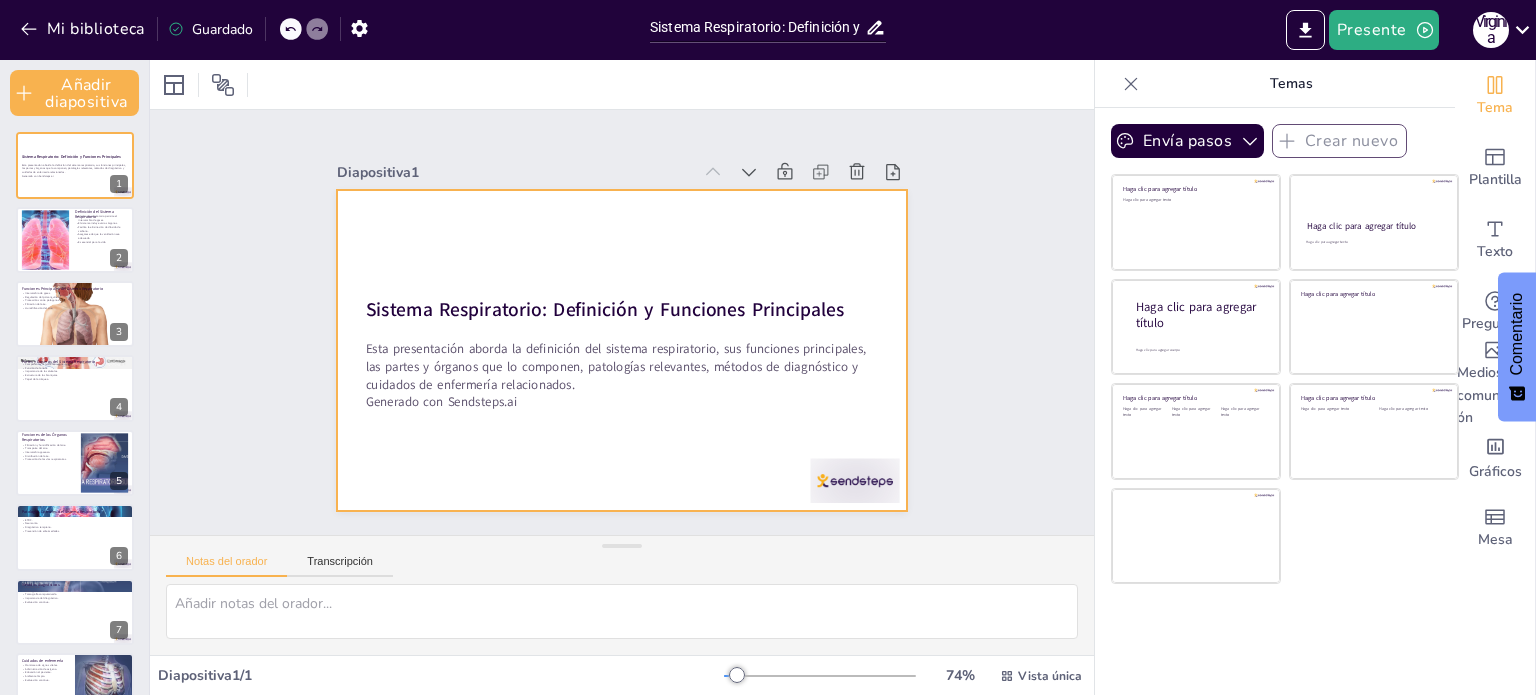 checkbox on "true" 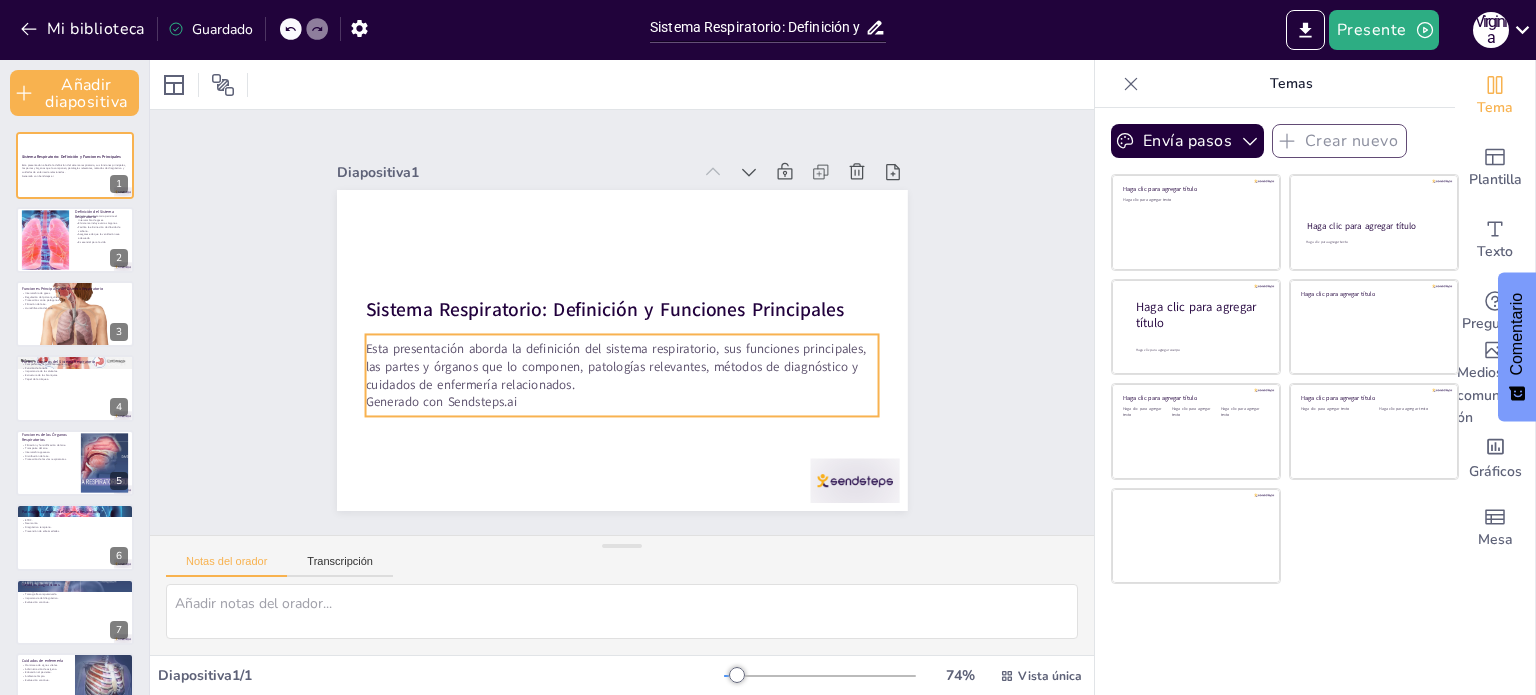 checkbox on "true" 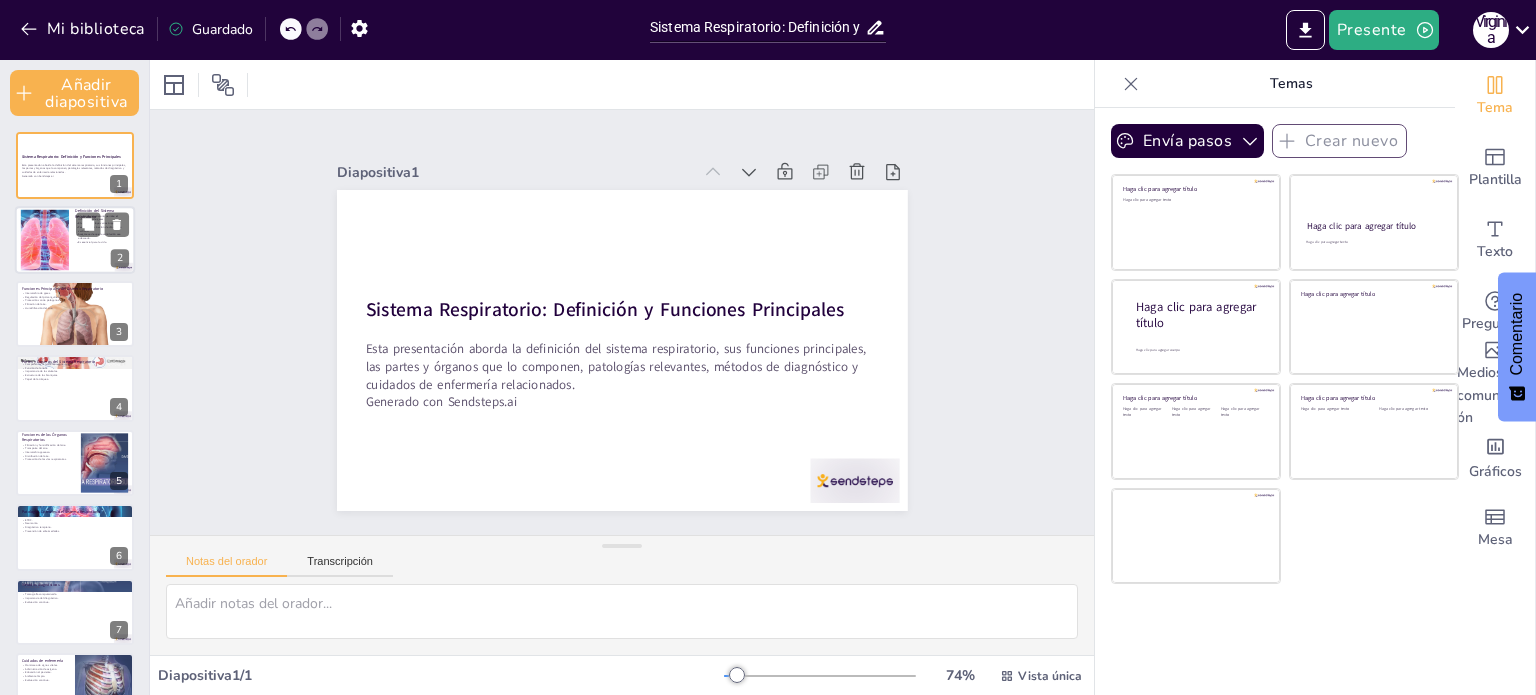 checkbox on "true" 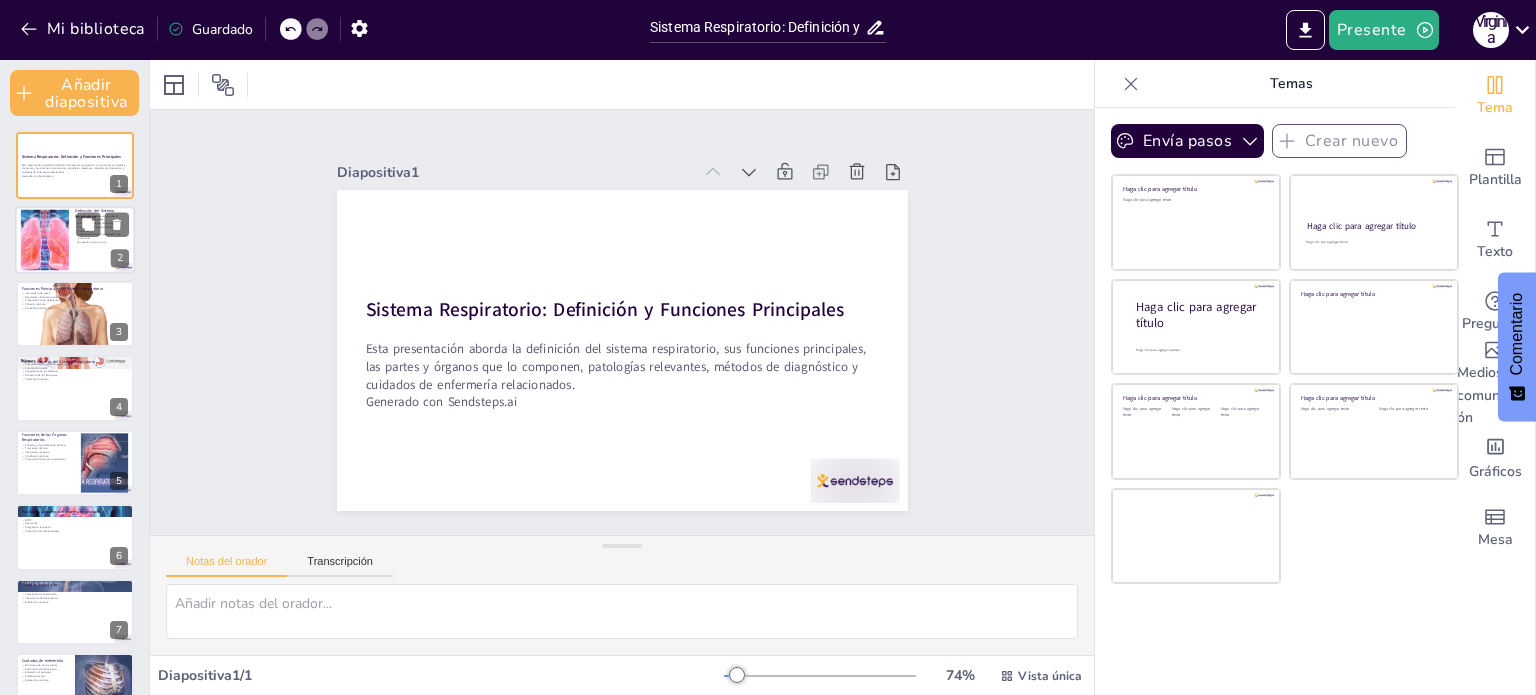 checkbox on "true" 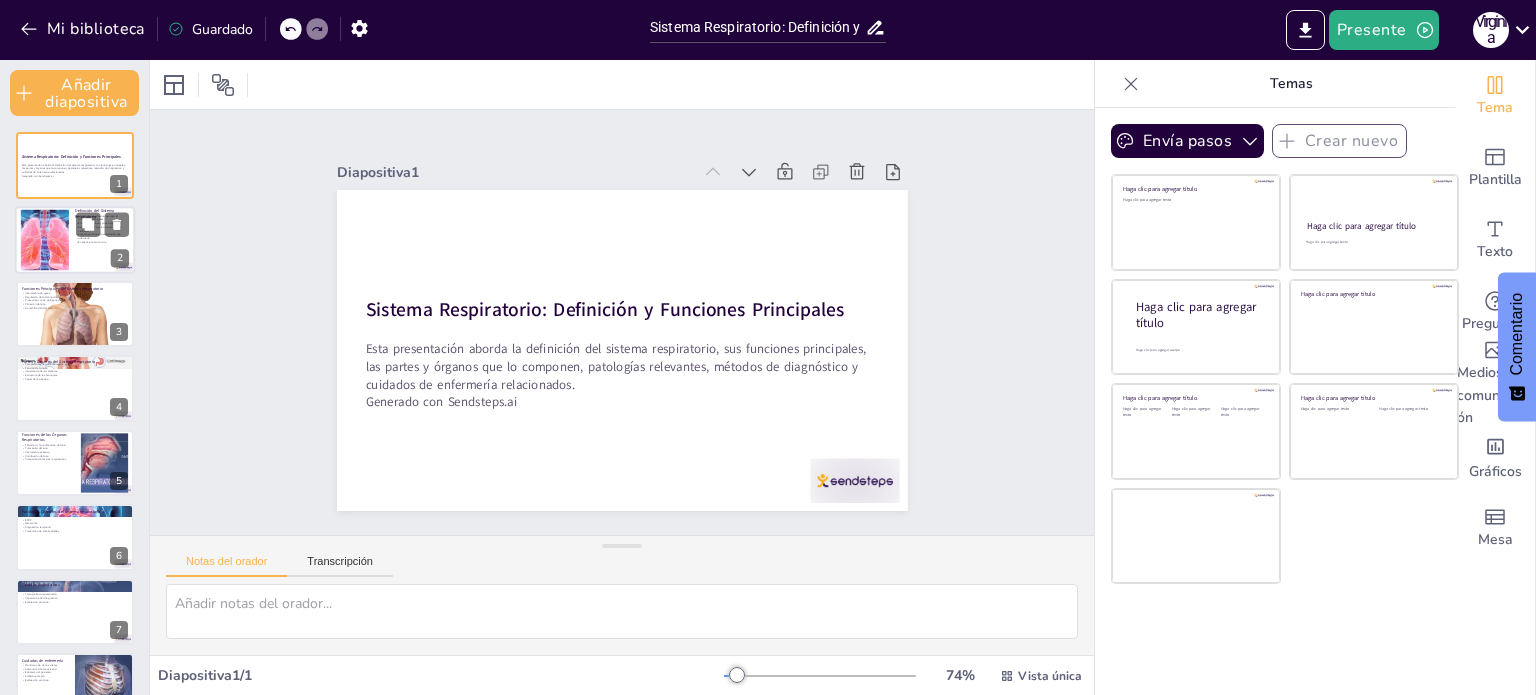 checkbox on "true" 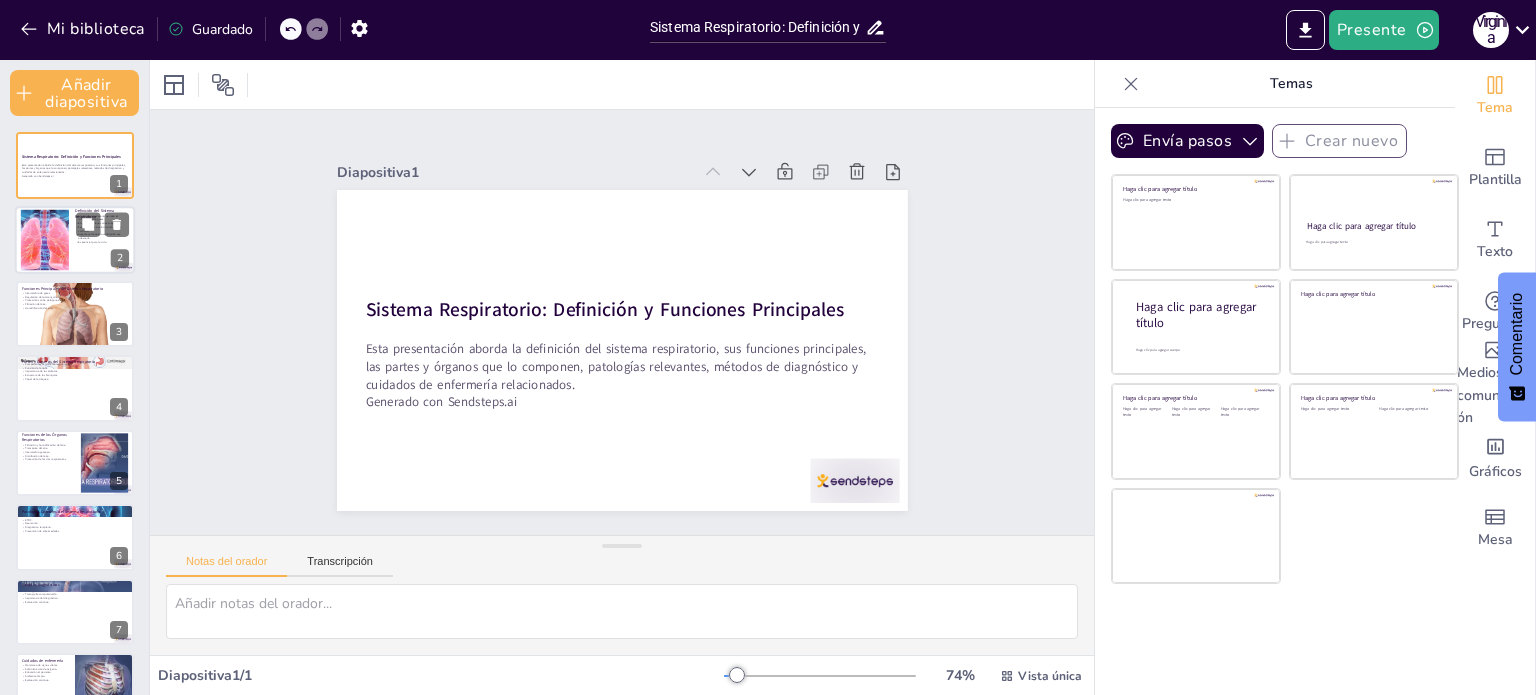 checkbox on "true" 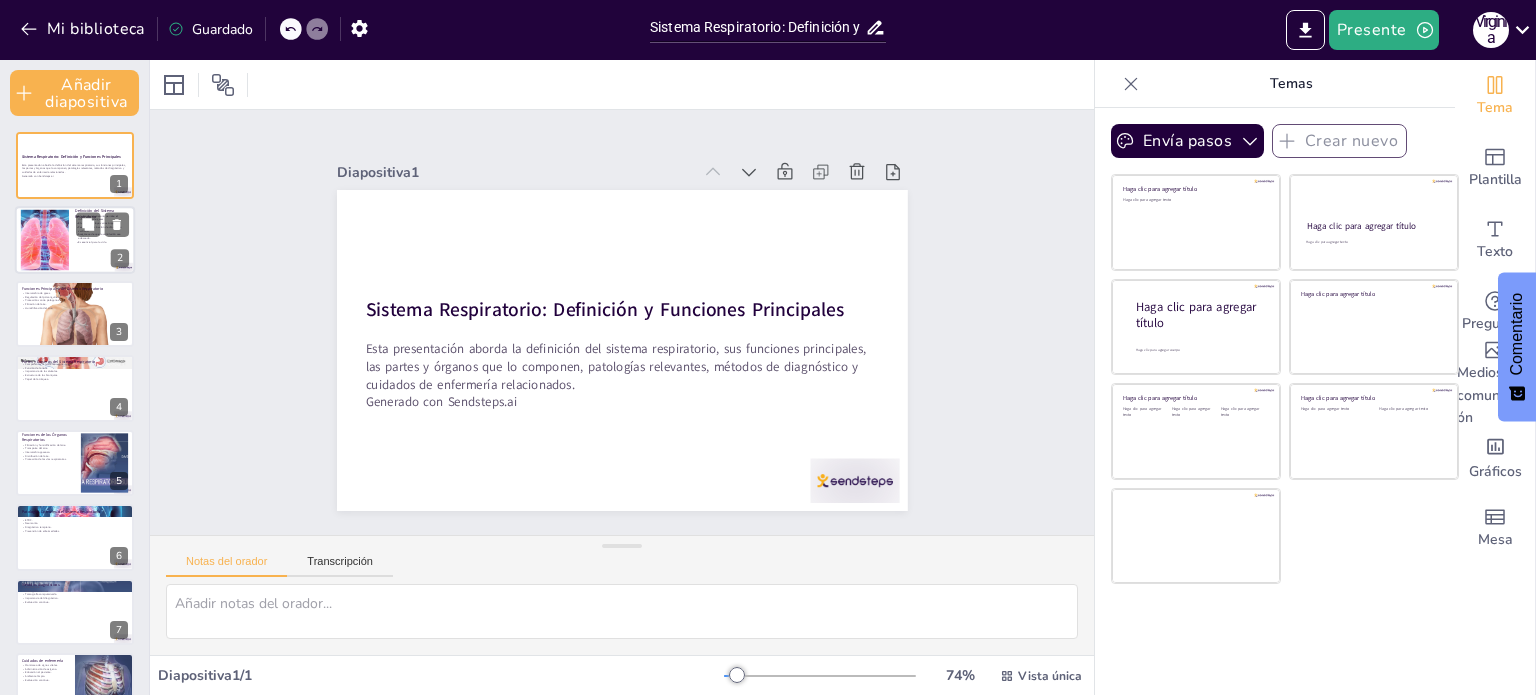 click on "Es esencial para la vida." at bounding box center (92, 242) 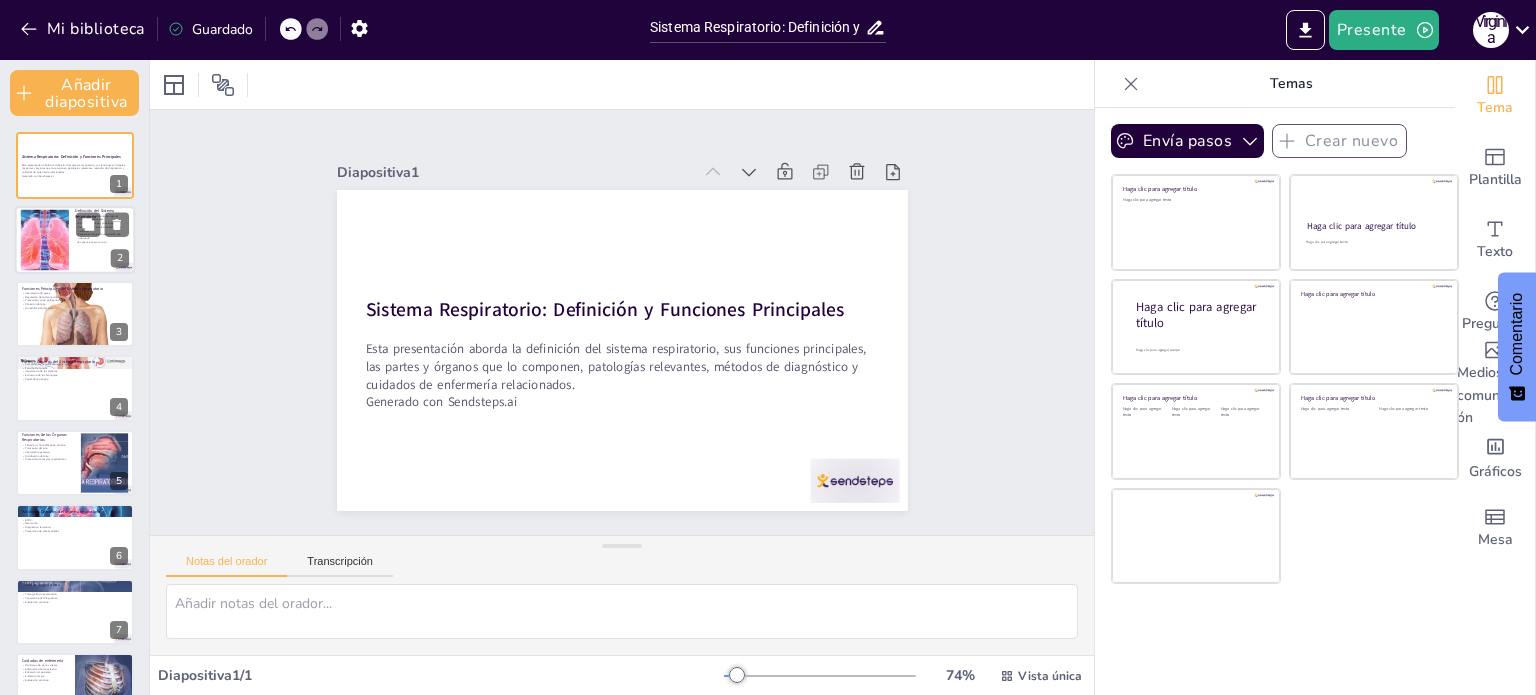 type on "El intercambio de gases es fundamental para la supervivencia de los organismos, ya que el oxígeno es necesario para la producción de energía en las células.
Los órganos que componen el sistema respiratorio trabajan en conjunto para asegurar que el aire llegue a los pulmones y que los gases sean intercambiados de manera eficiente.
La eliminación de dióxido de carbono es crucial, ya que su acumulación en el cuerpo puede ser tóxica y afectar el equilibrio ácido-base.
La ventilación adecuada es necesaria para mantener un nivel óptimo de oxígeno en la sangre y para prevenir problemas respiratorios.
Sin un sistema respiratorio funcional, la vida tal como la conocemos no sería posible, ya que el oxígeno es vital para todas las funciones celulares." 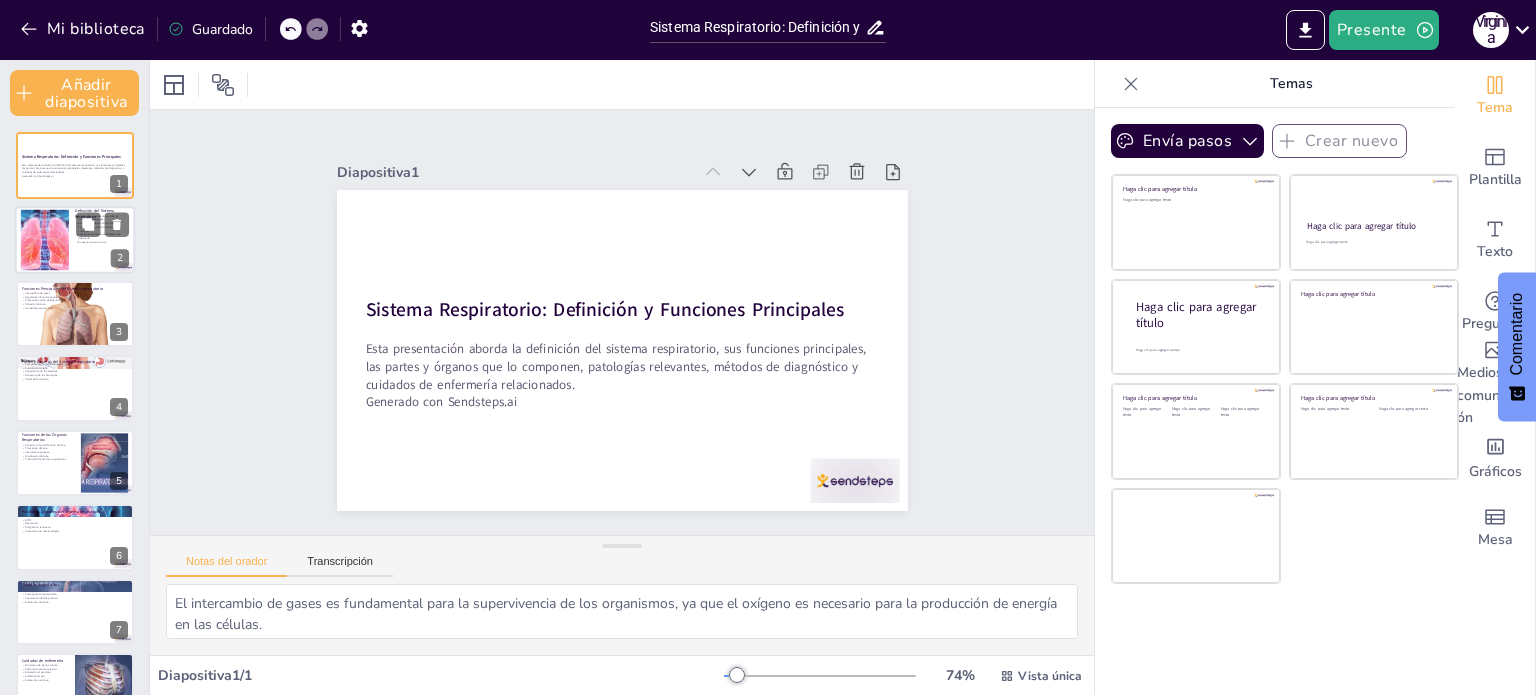 checkbox on "true" 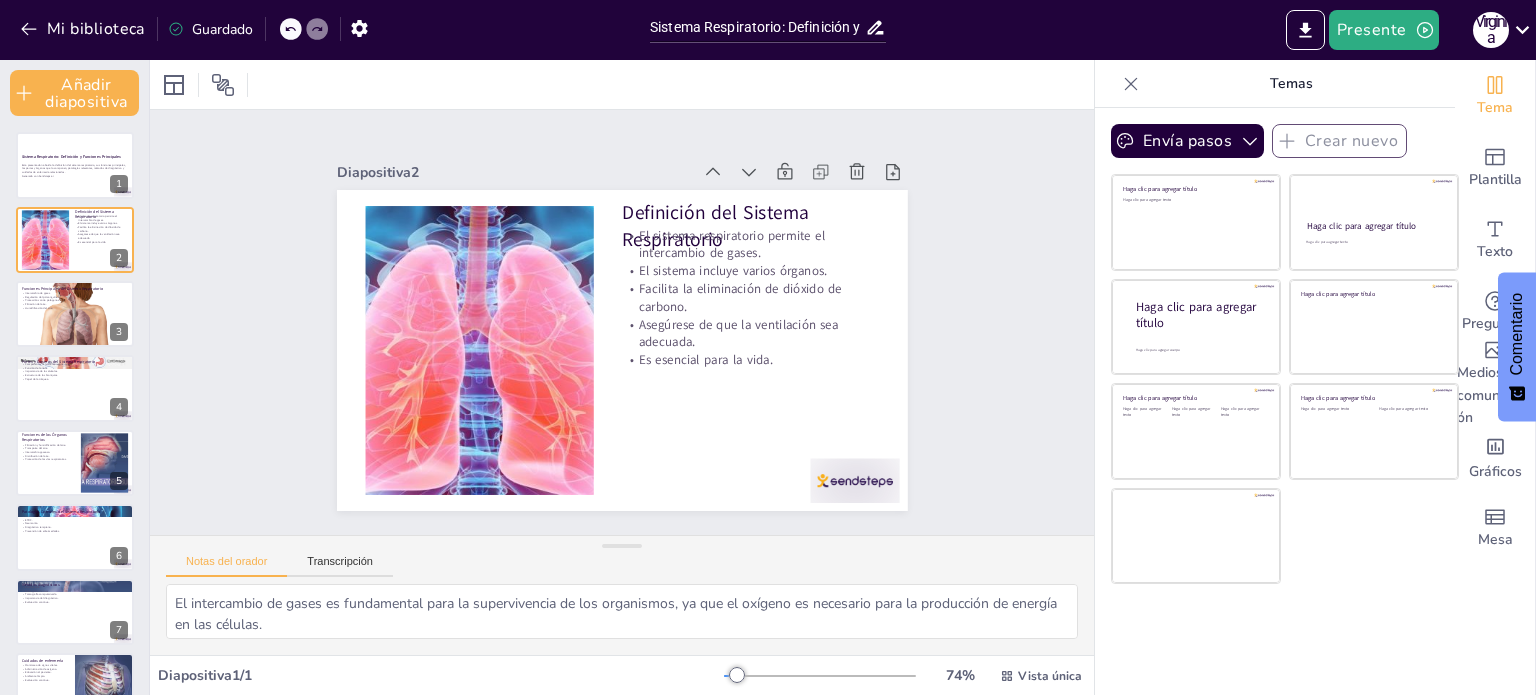 checkbox on "true" 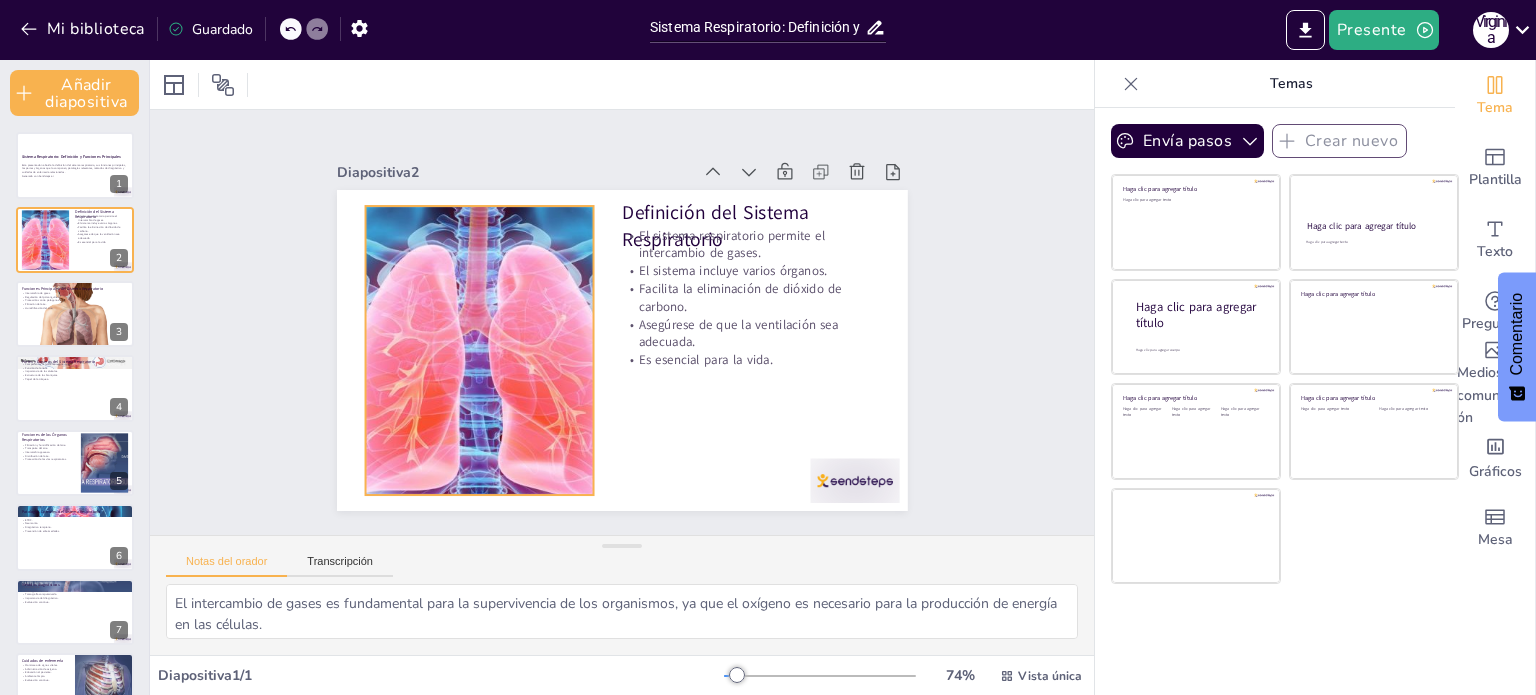 checkbox on "true" 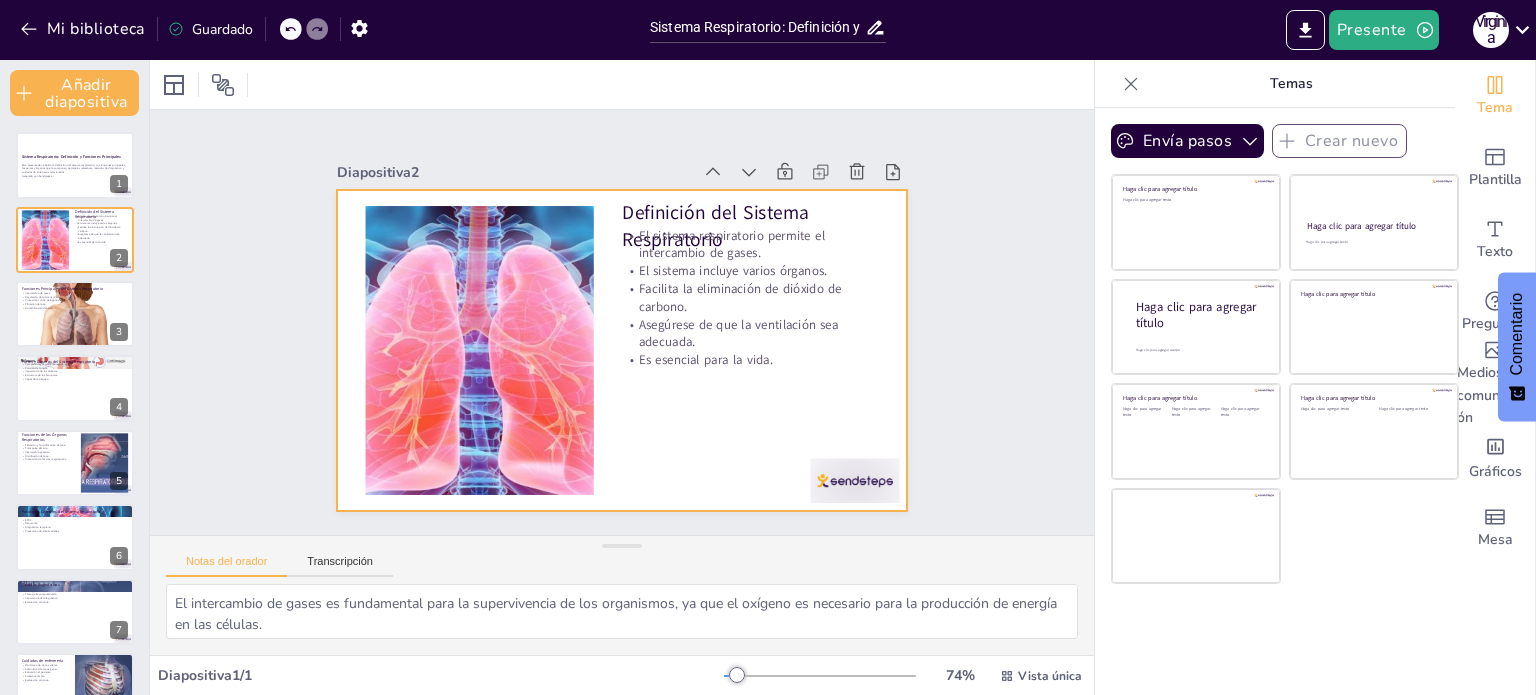 checkbox on "true" 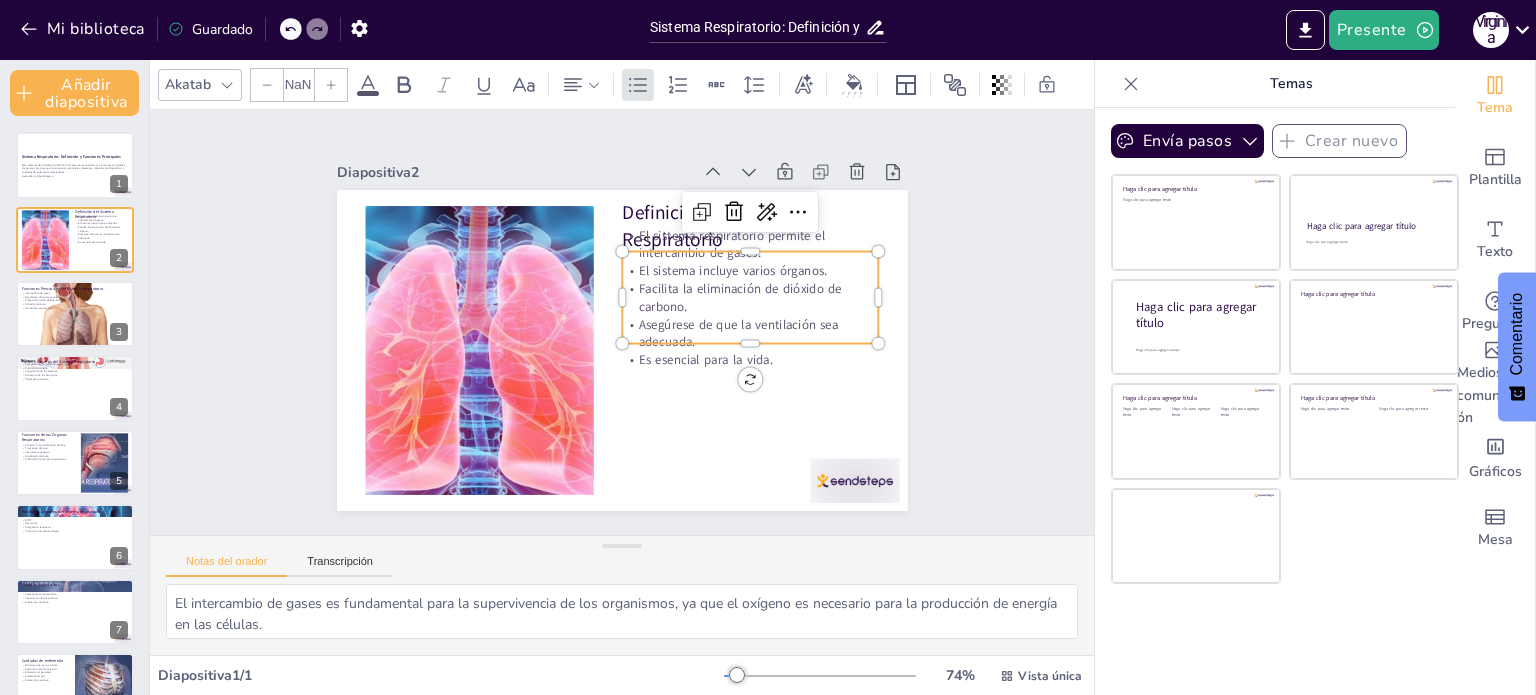 type on "32" 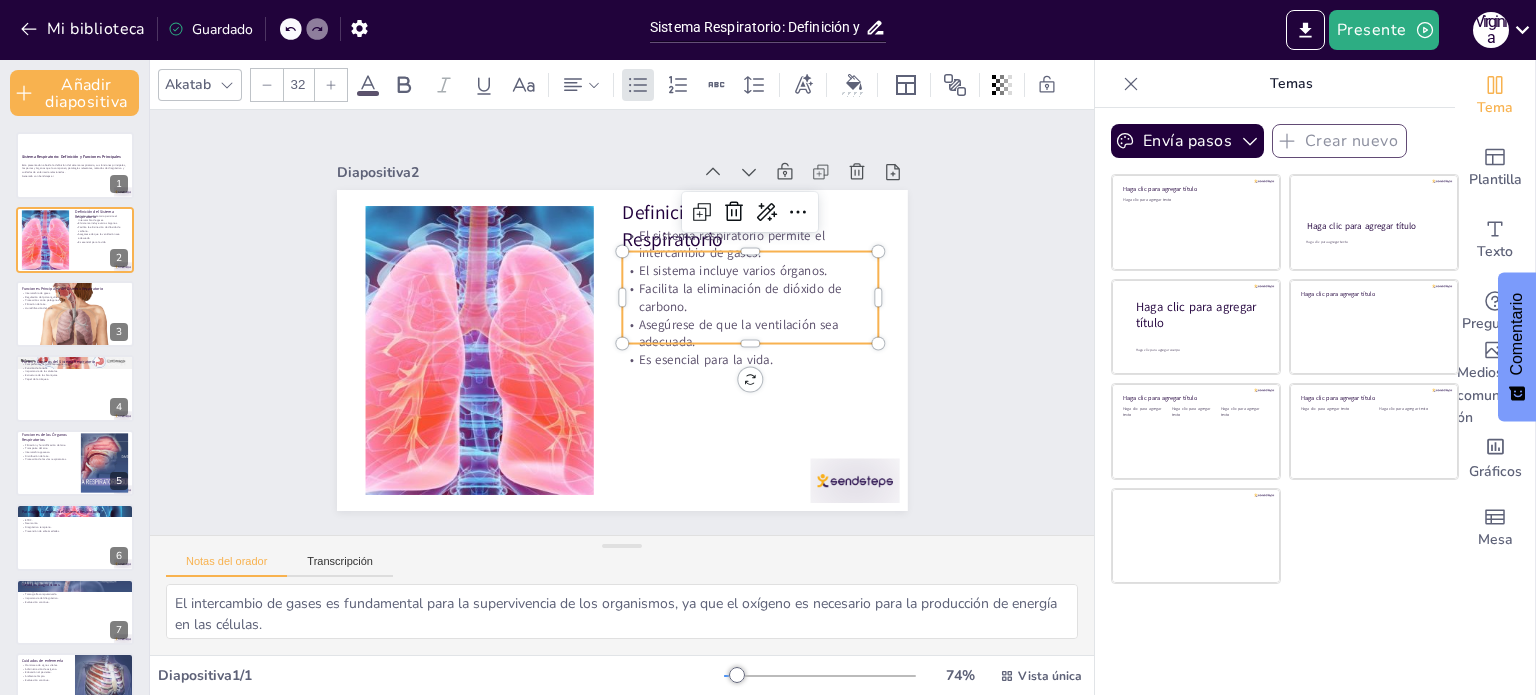 click on "Asegúrese de que la ventilación sea adecuada." at bounding box center [729, 360] 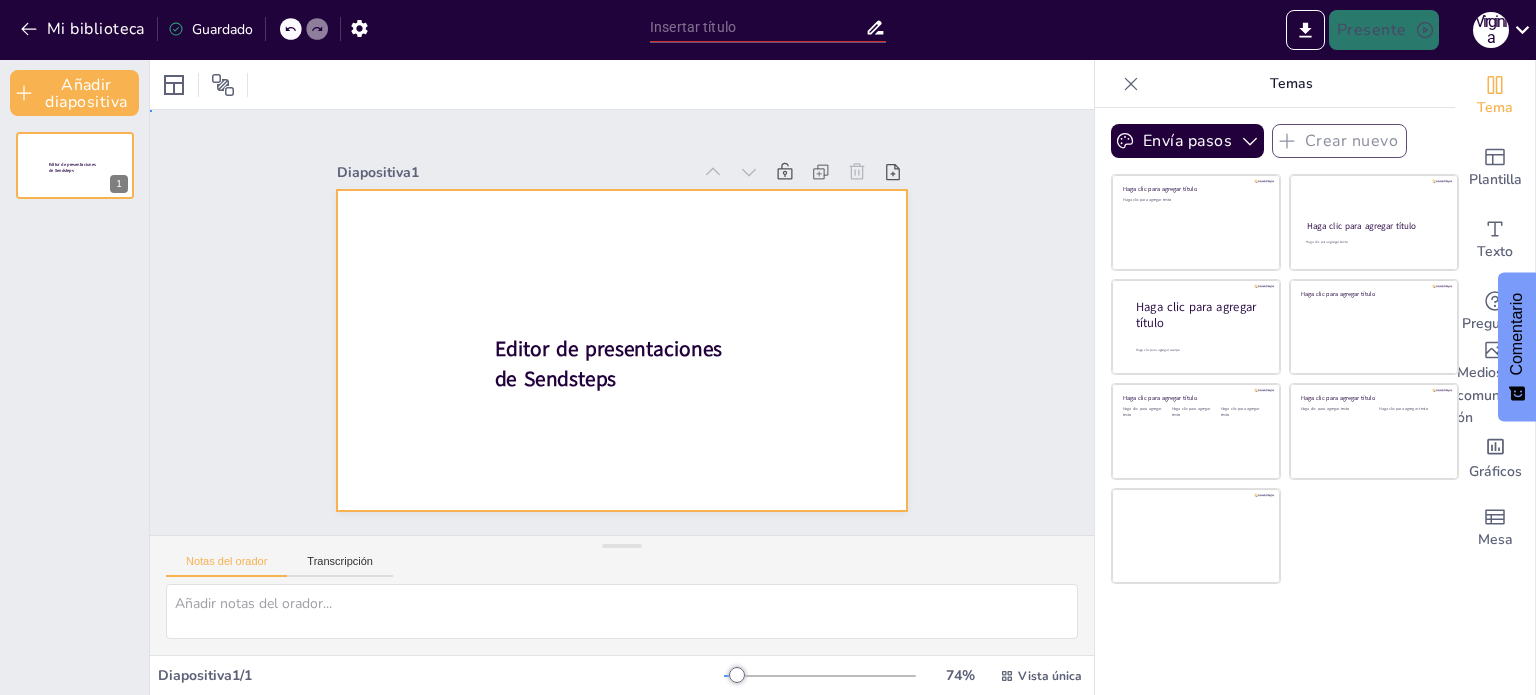 click at bounding box center (622, 350) 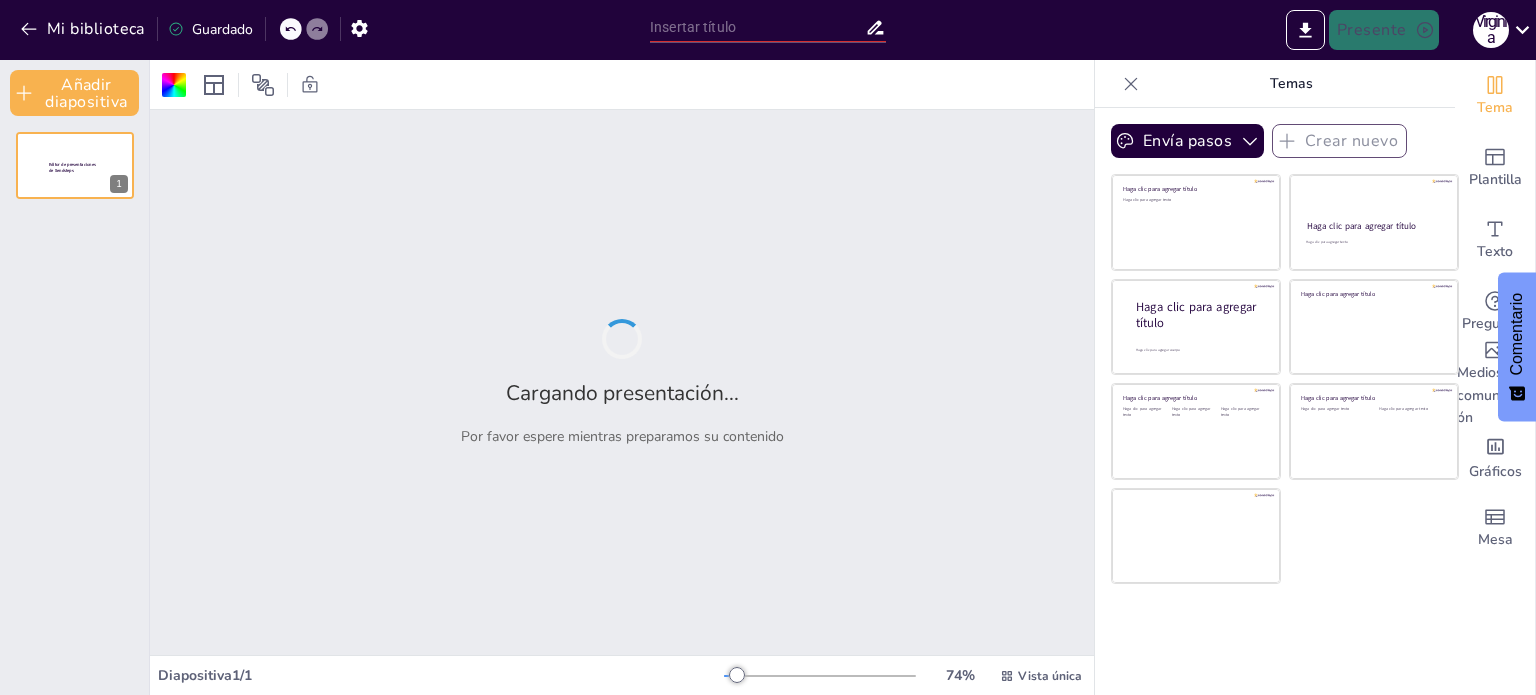type on "Sistema Respiratorio: Definición y Funciones Principales" 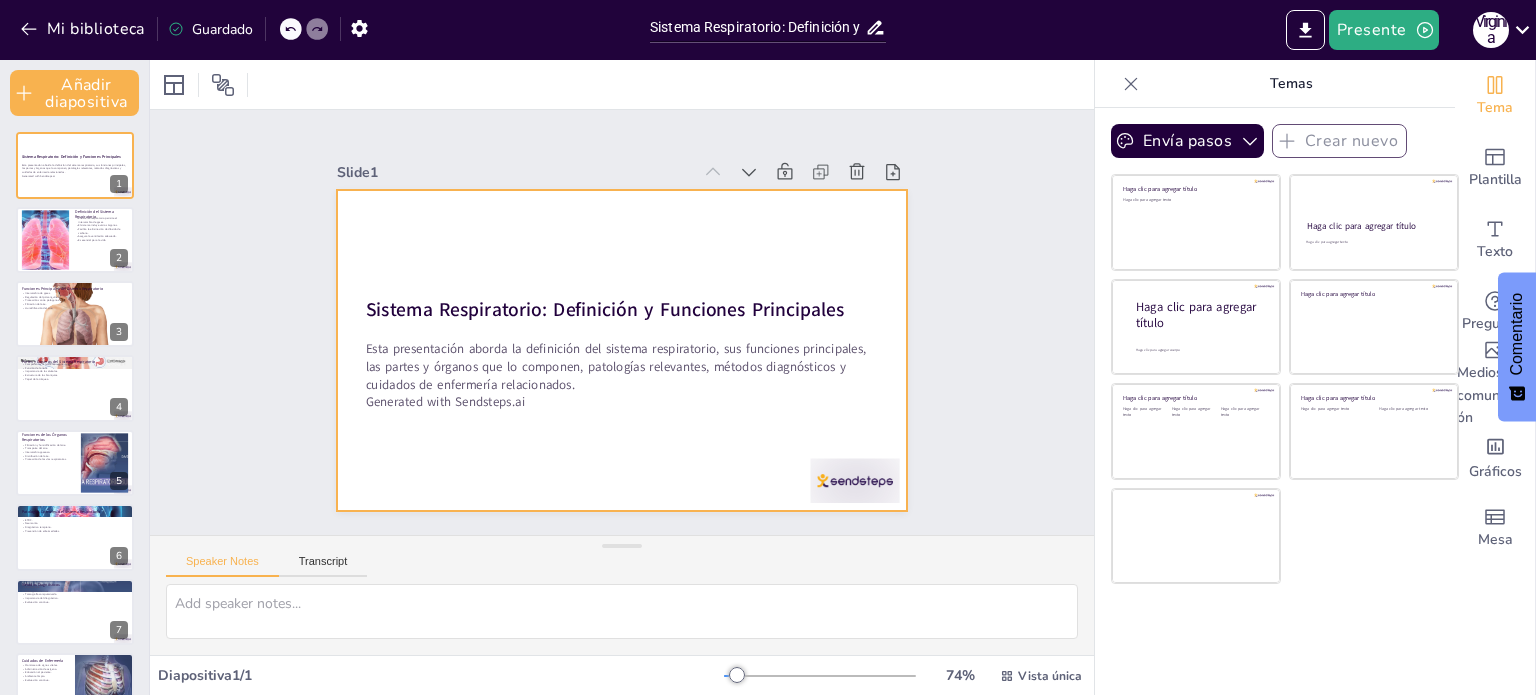 checkbox on "true" 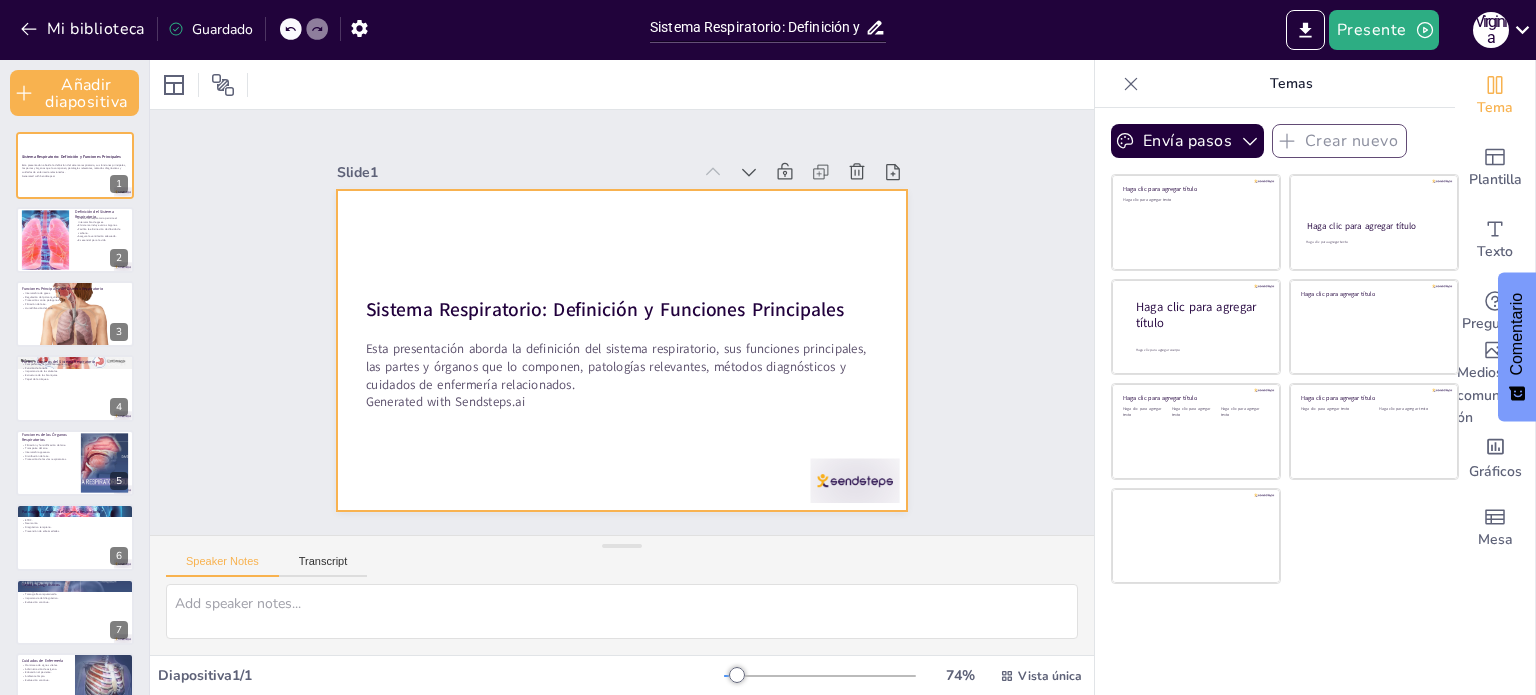 checkbox on "true" 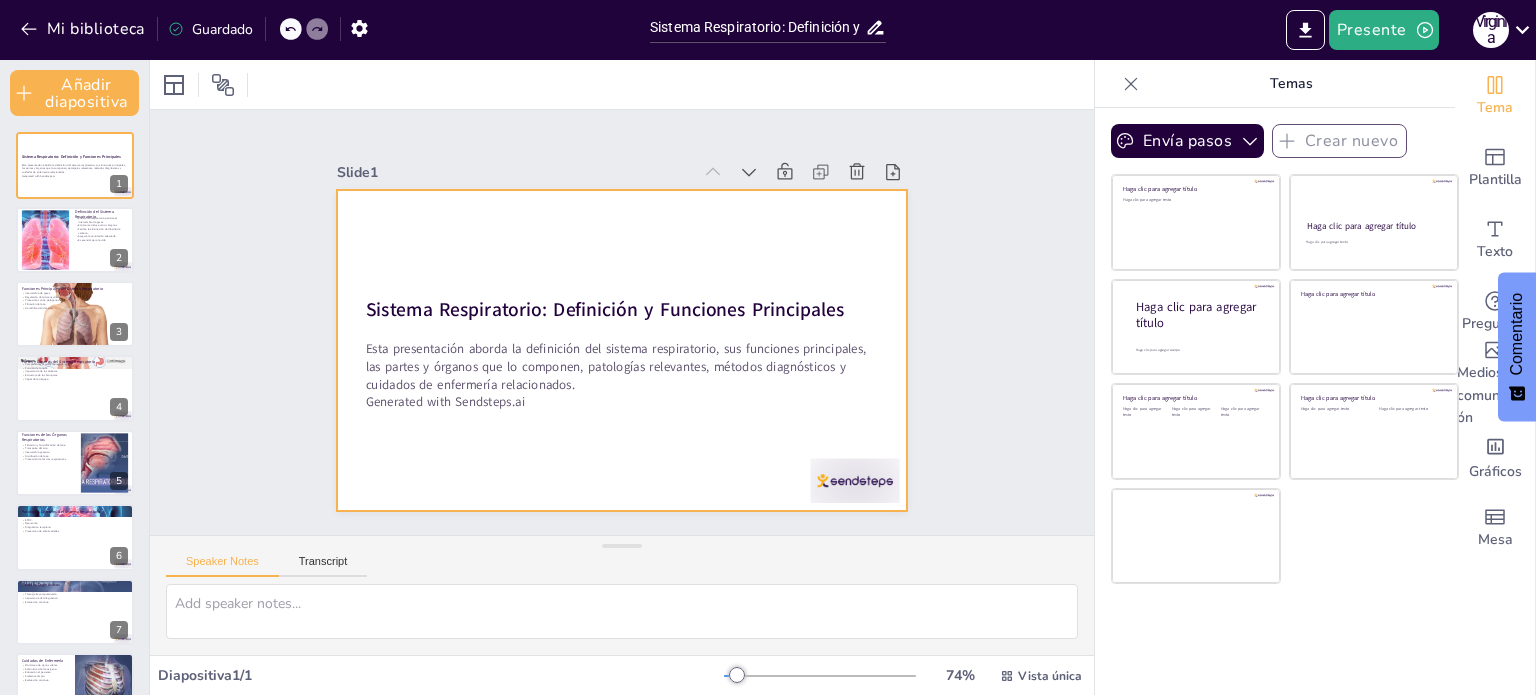 checkbox on "true" 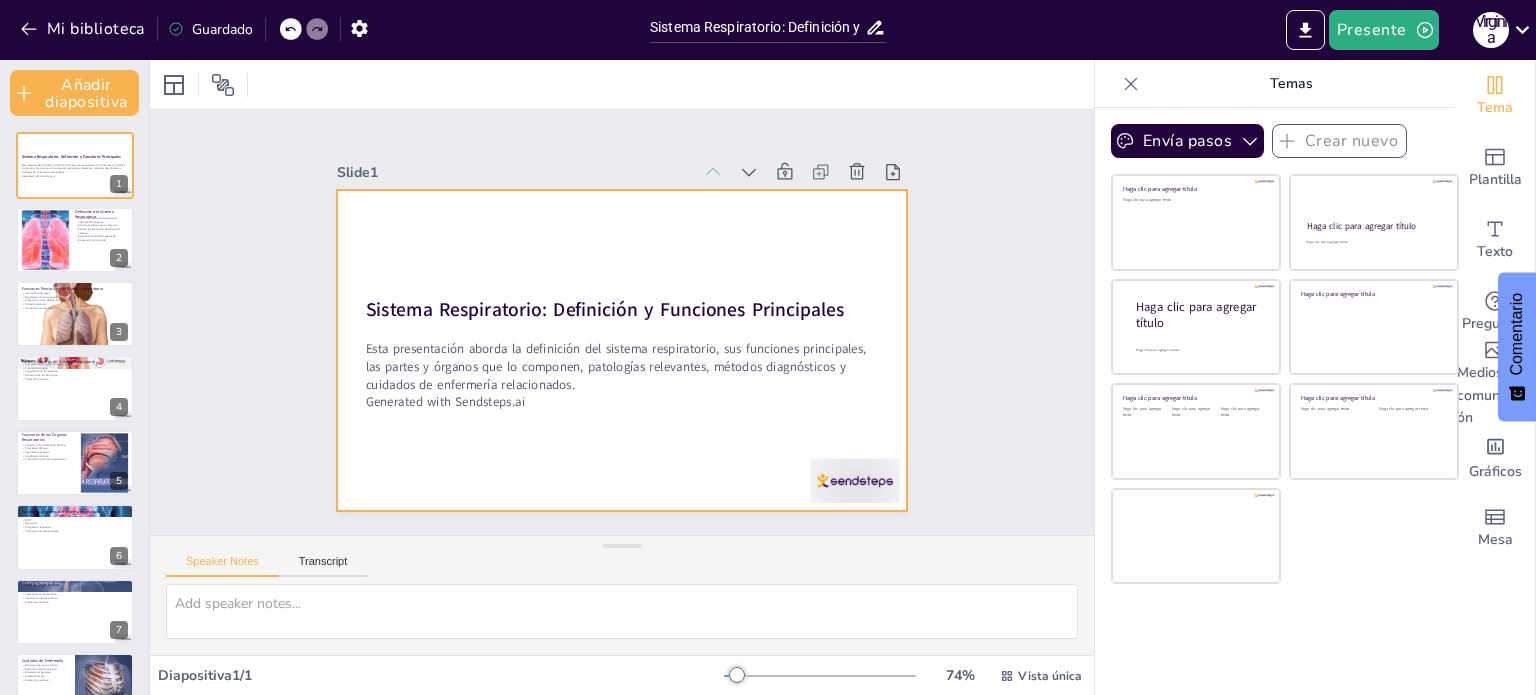 checkbox on "true" 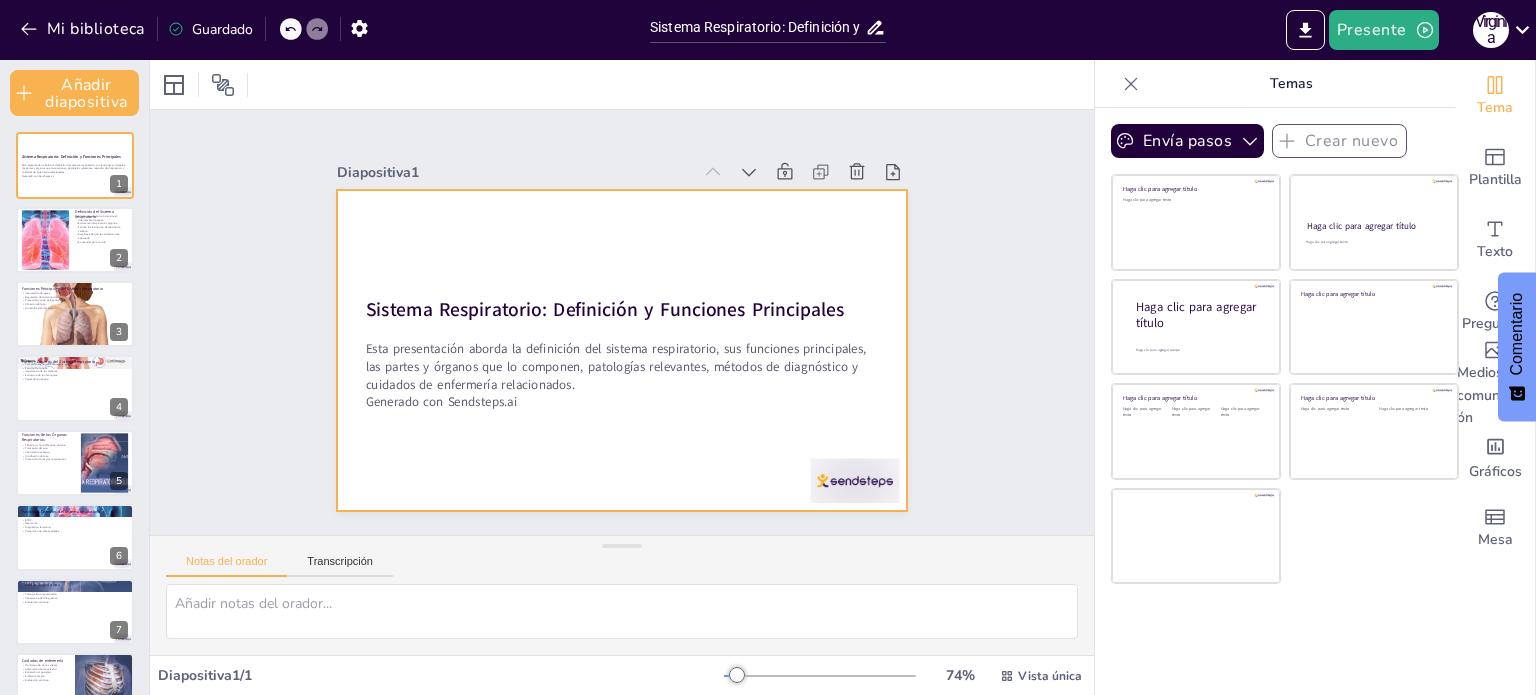 checkbox on "true" 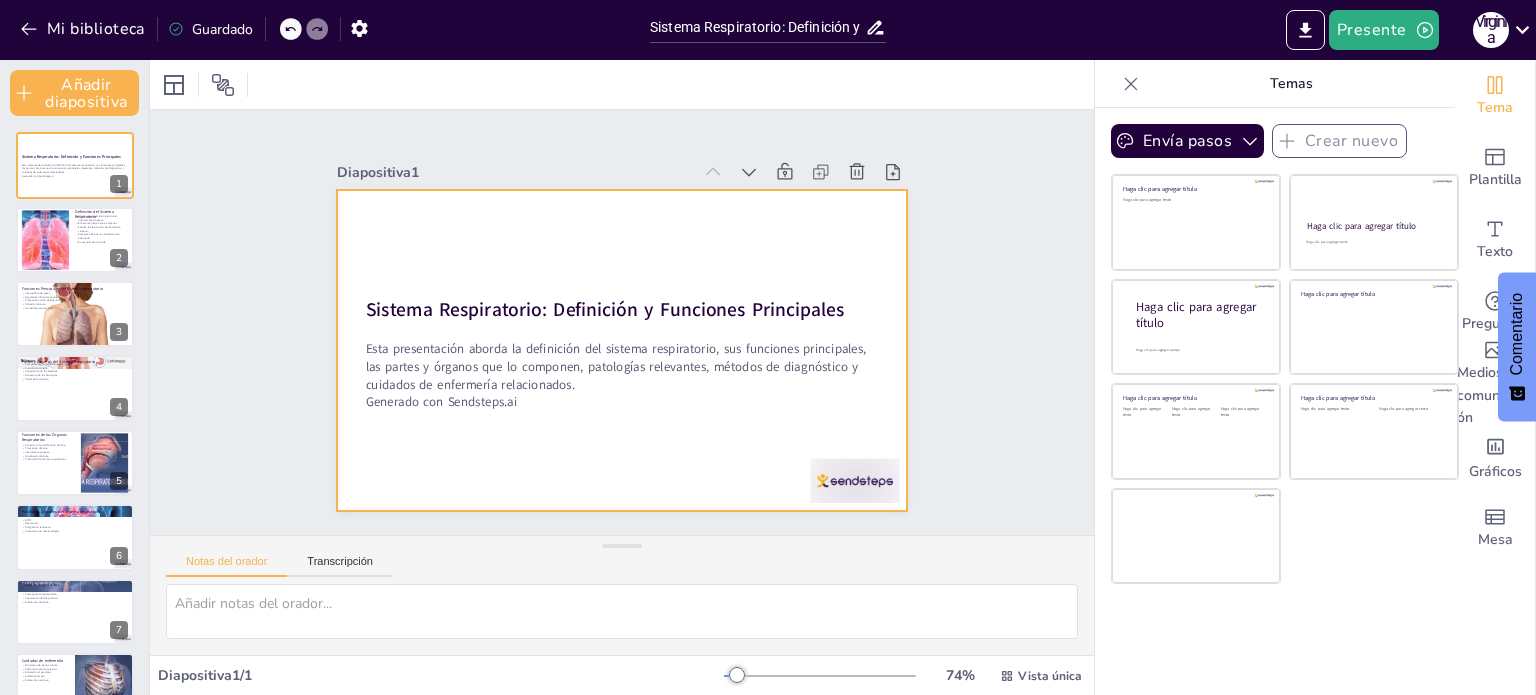 checkbox on "true" 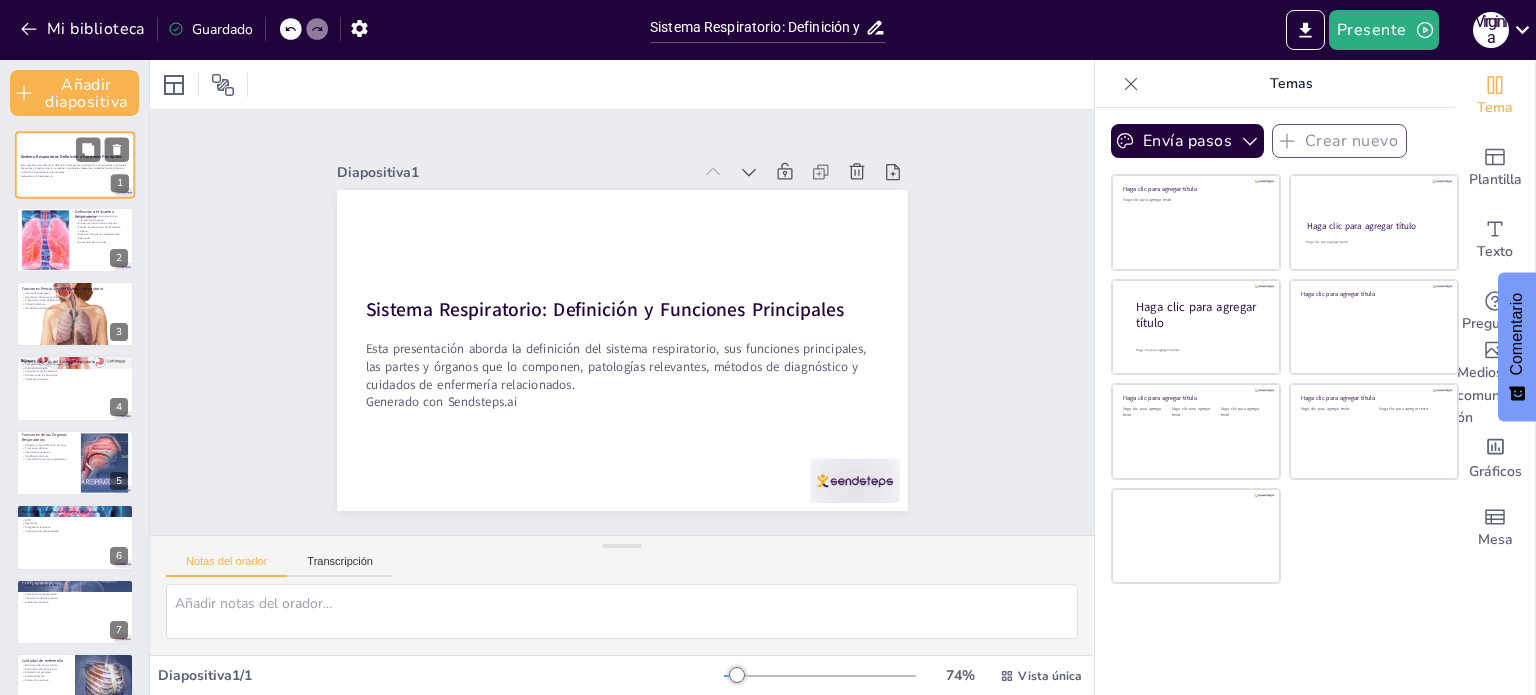 checkbox on "true" 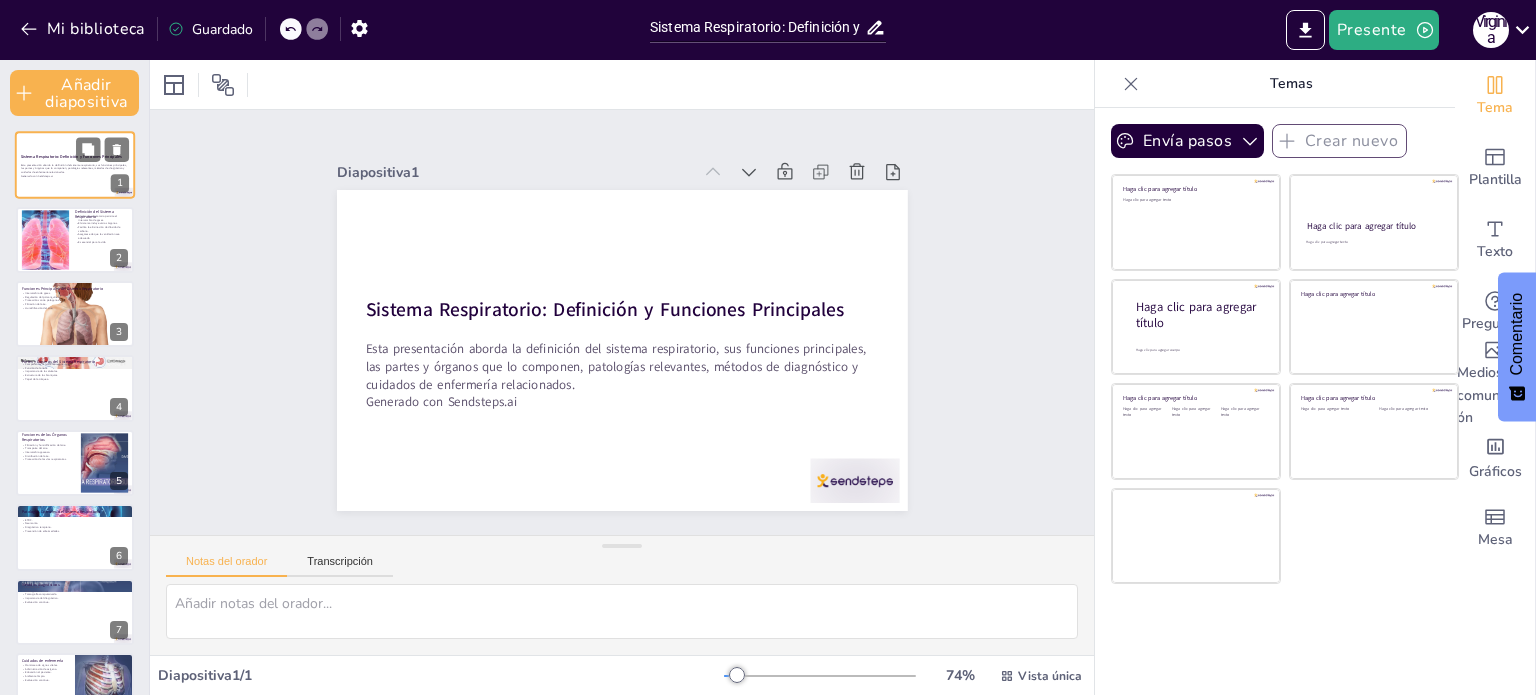 checkbox on "true" 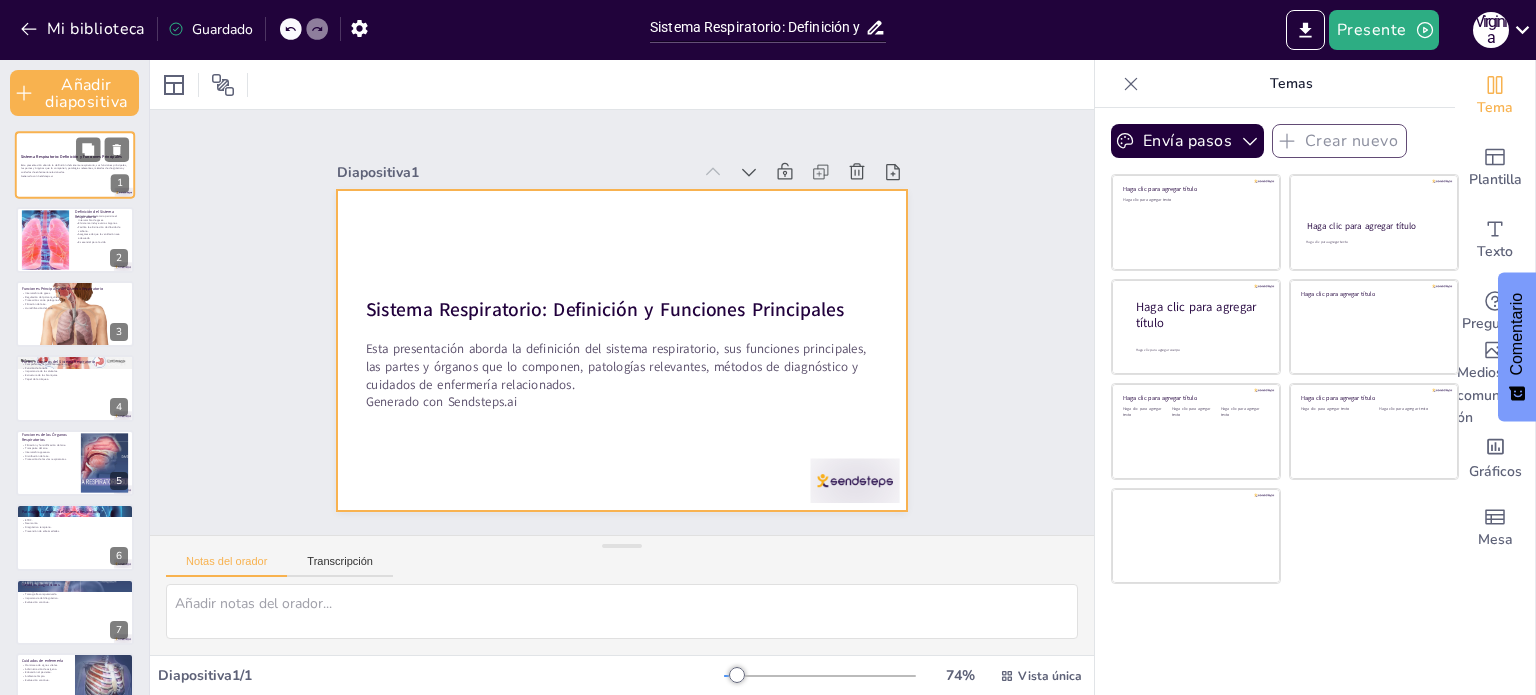 click at bounding box center (75, 166) 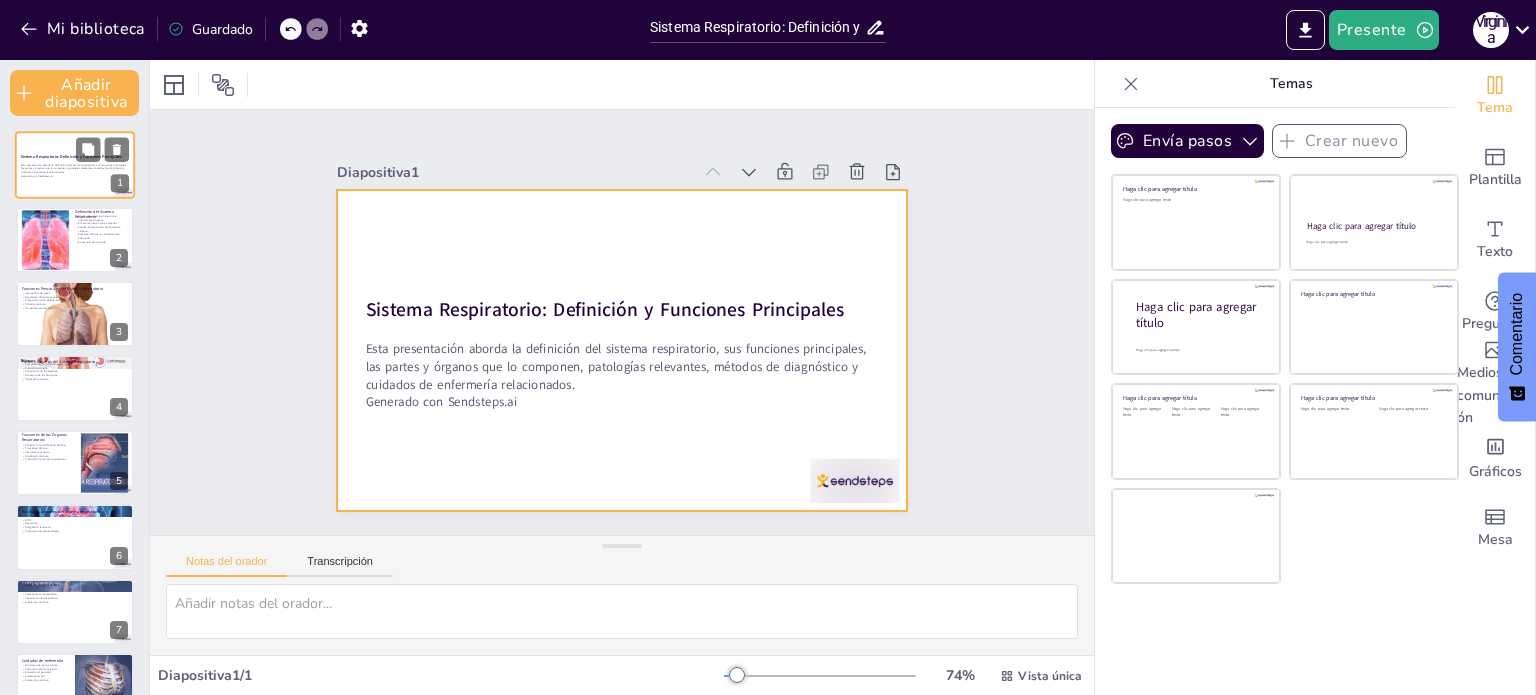 checkbox on "true" 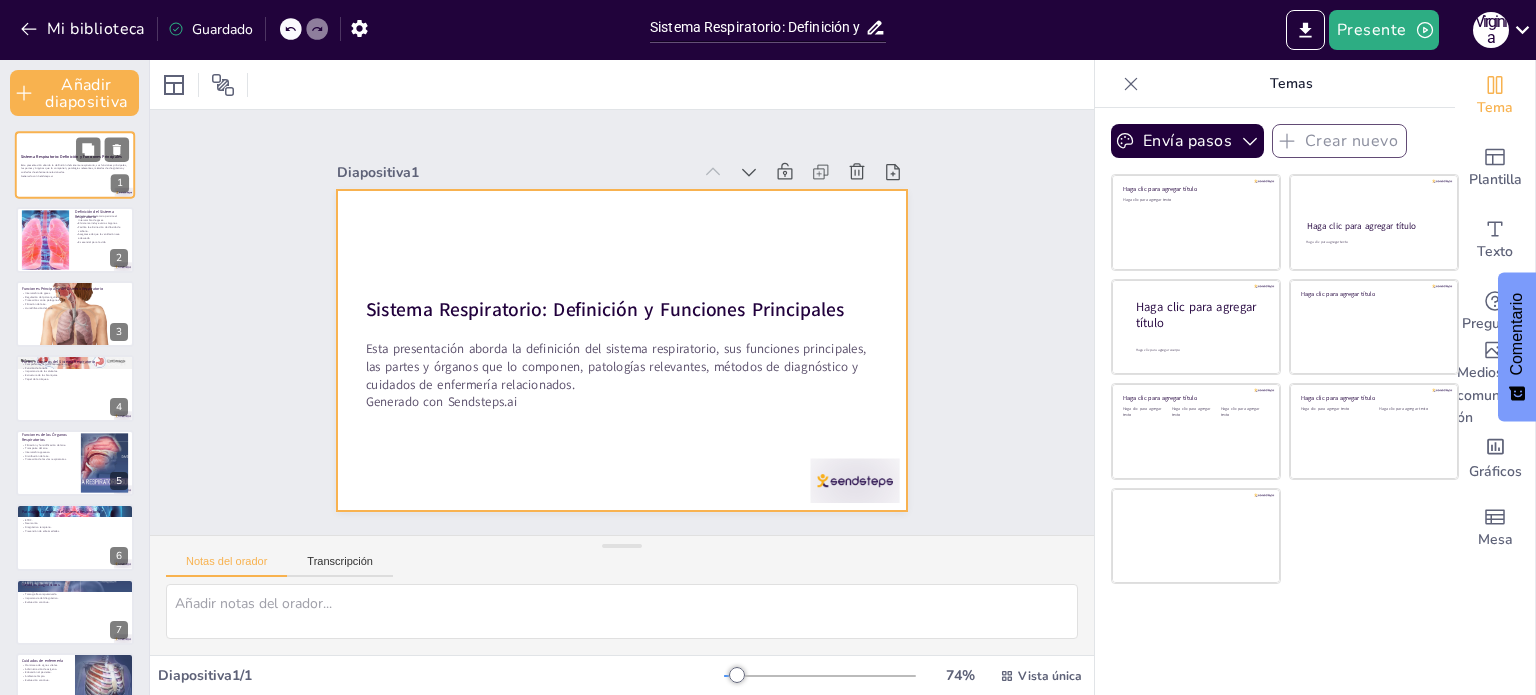checkbox on "true" 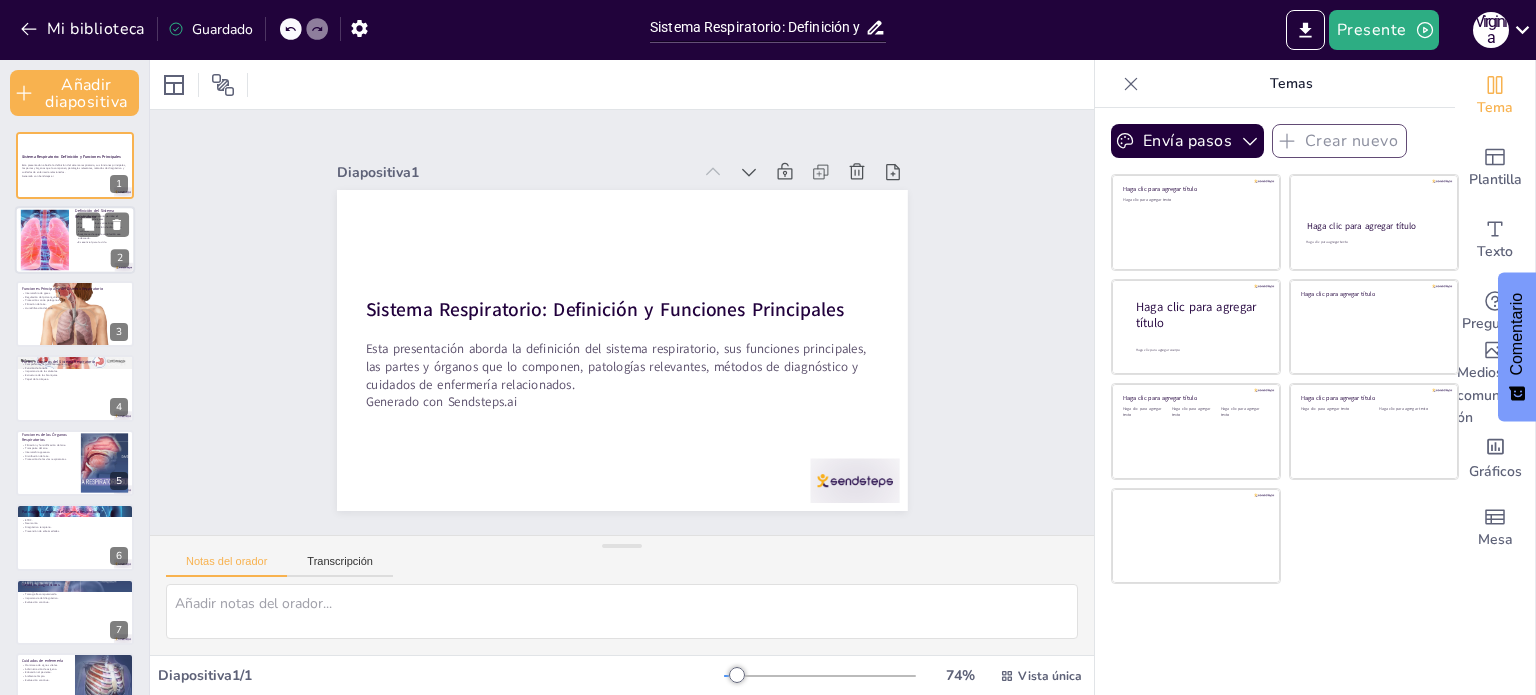 checkbox on "true" 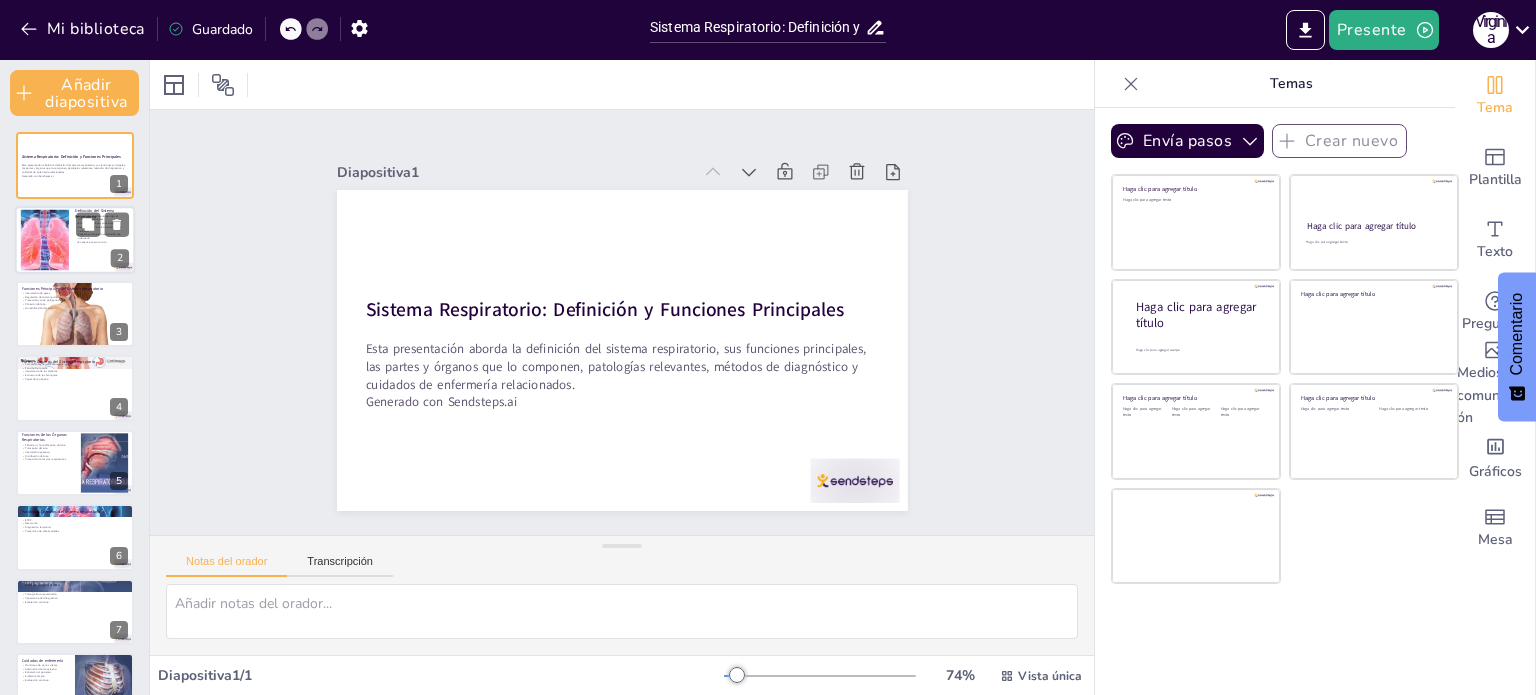 checkbox on "true" 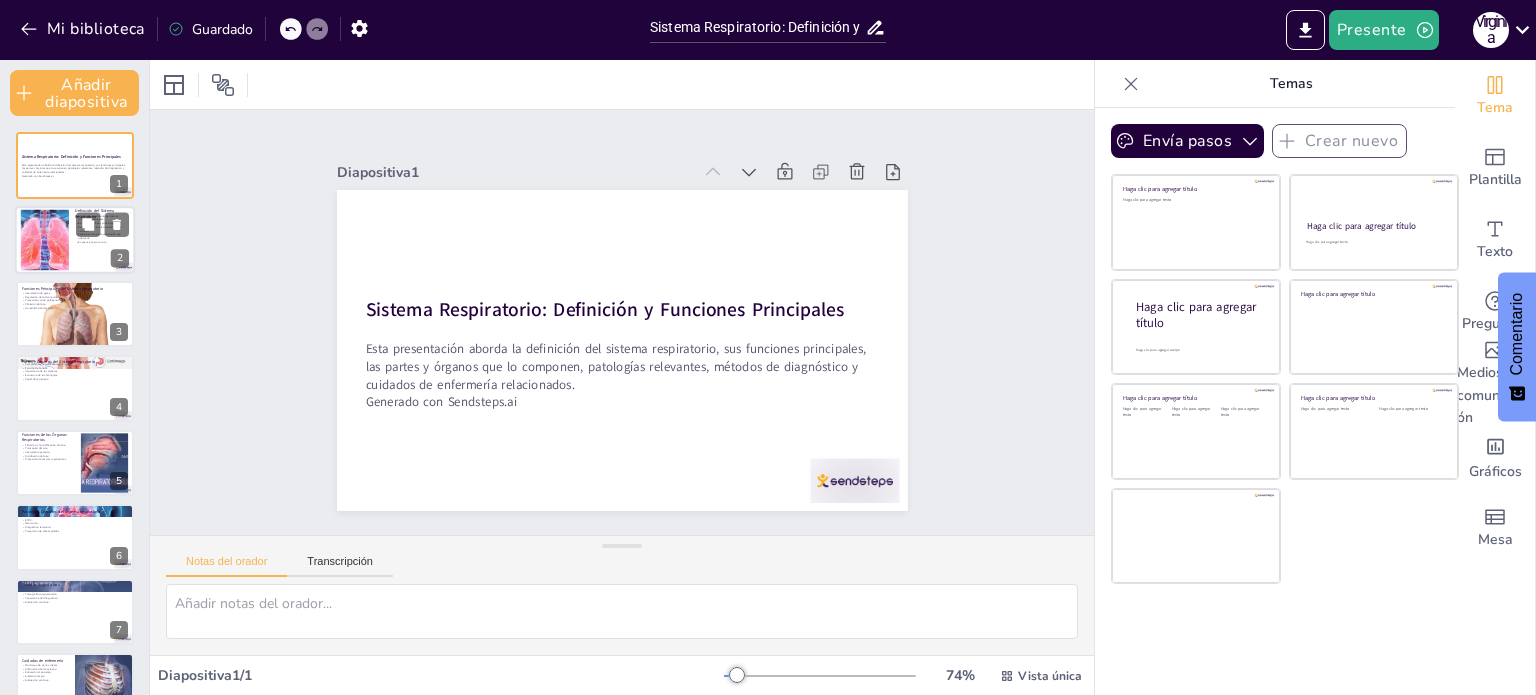 checkbox on "true" 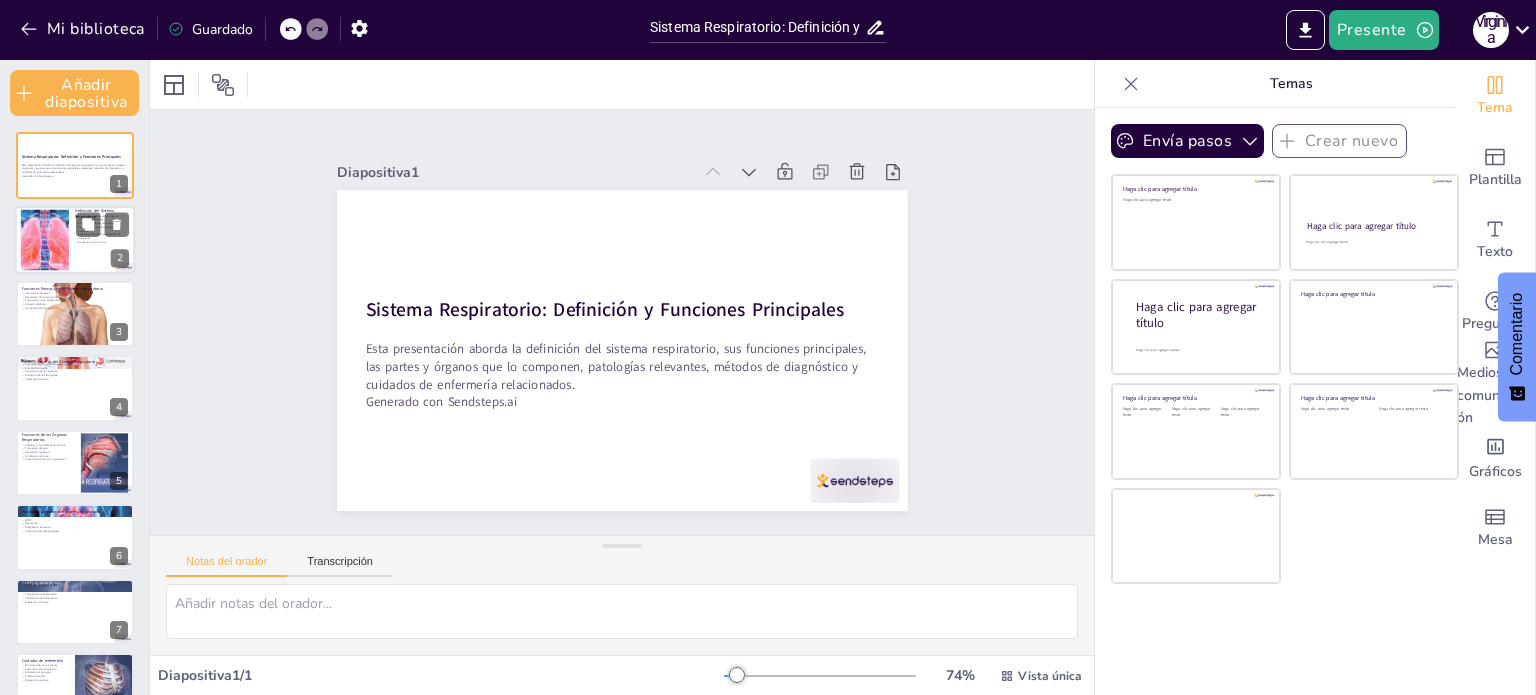 checkbox on "true" 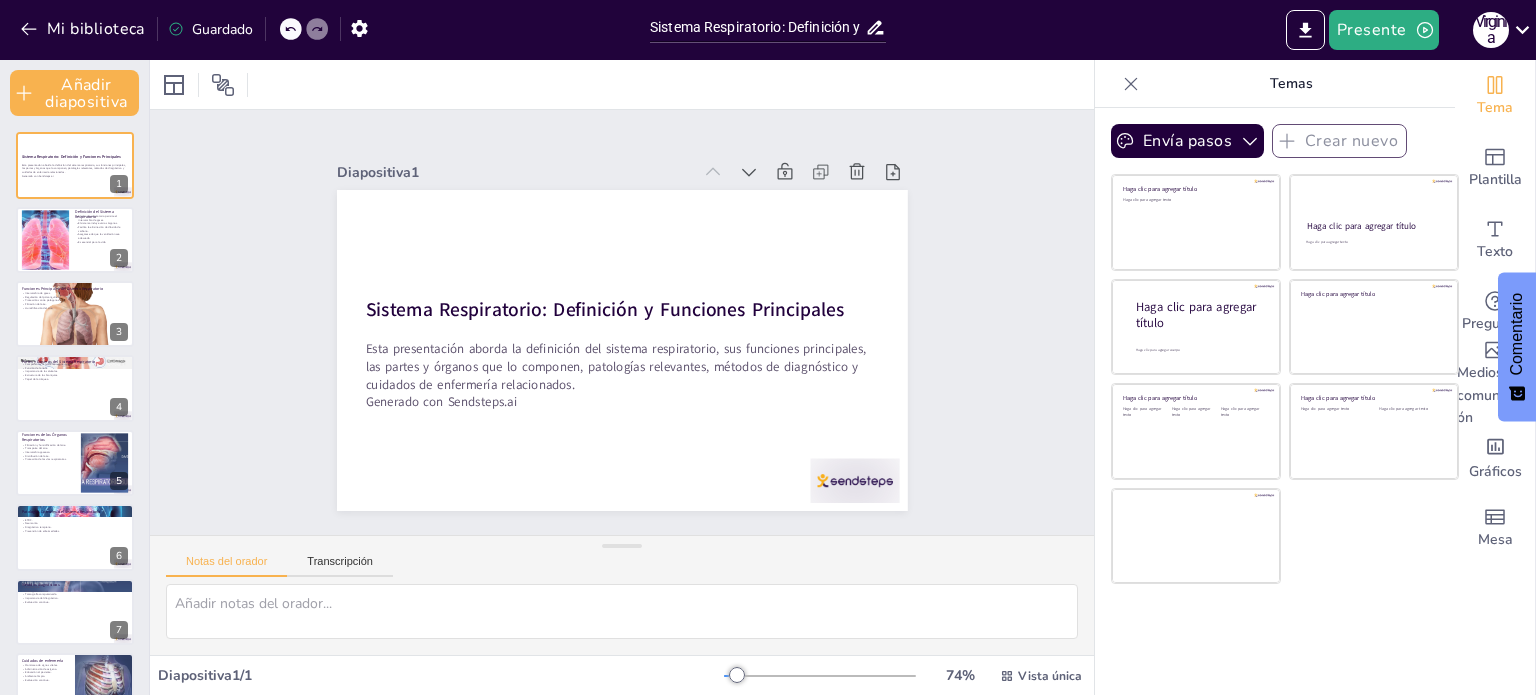checkbox on "true" 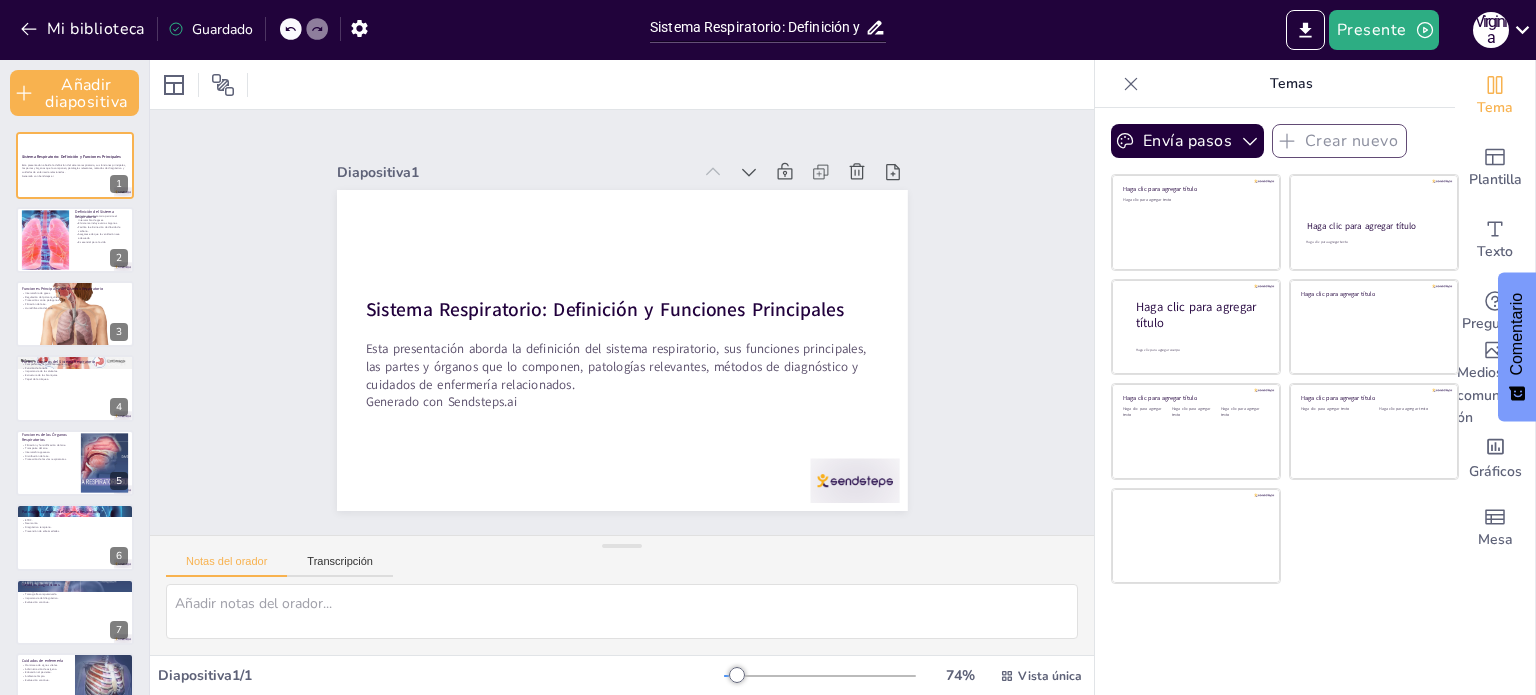 checkbox on "true" 